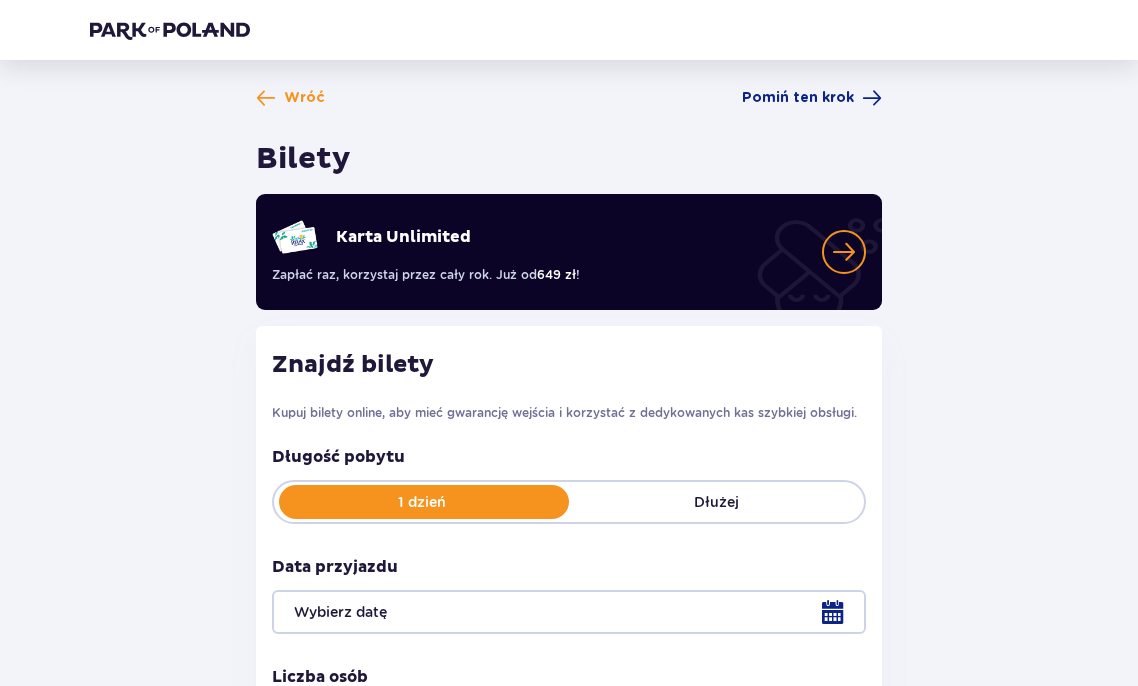 scroll, scrollTop: 0, scrollLeft: 0, axis: both 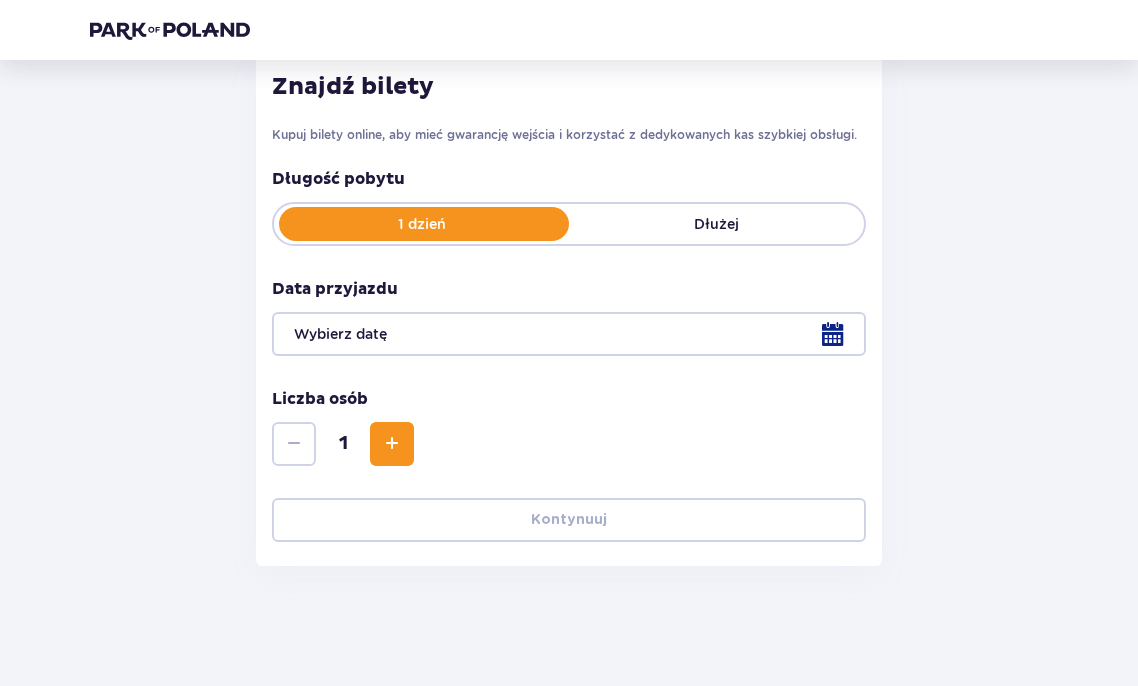 click at bounding box center (569, 334) 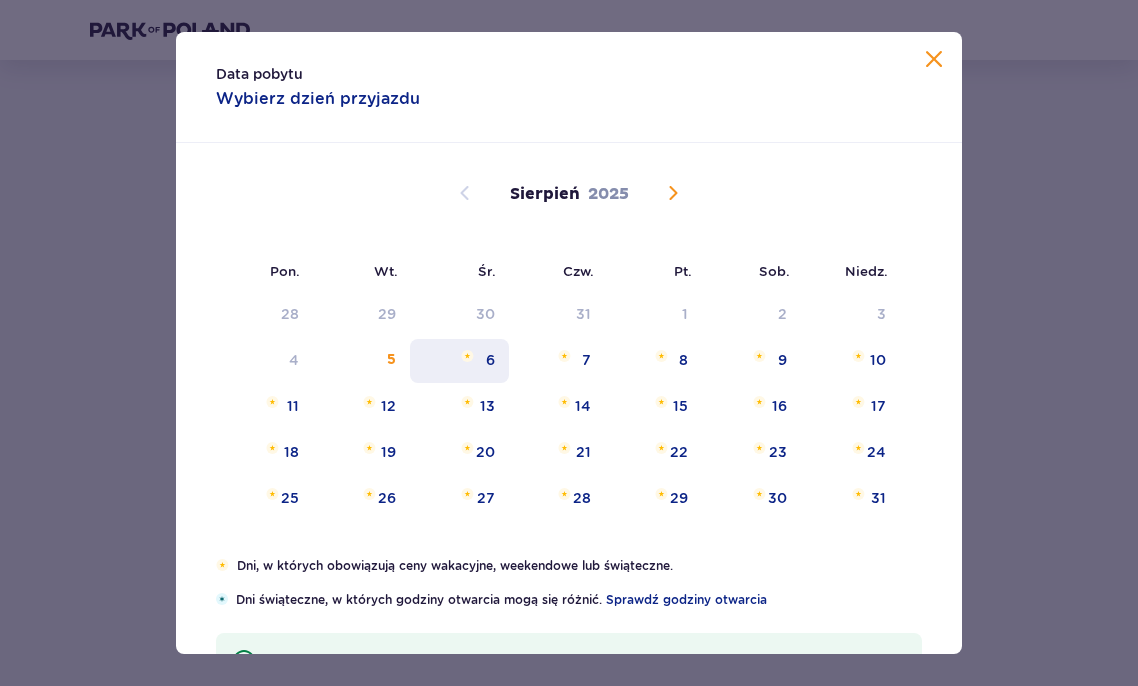 click on "6" at bounding box center (490, 360) 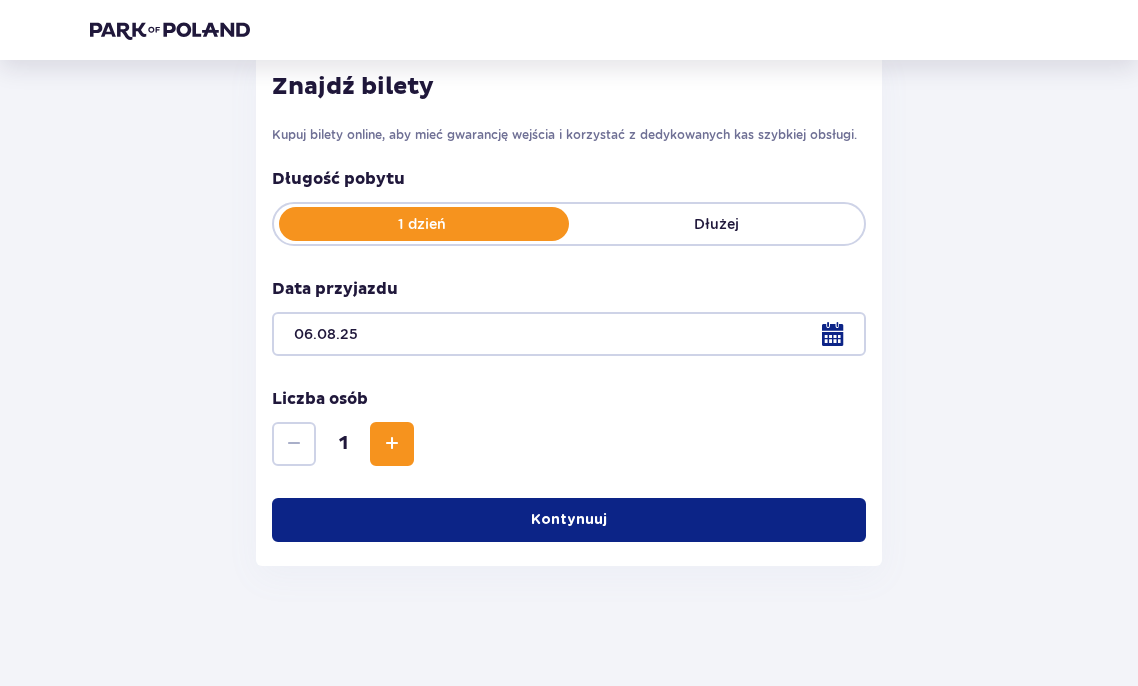 click at bounding box center [392, 444] 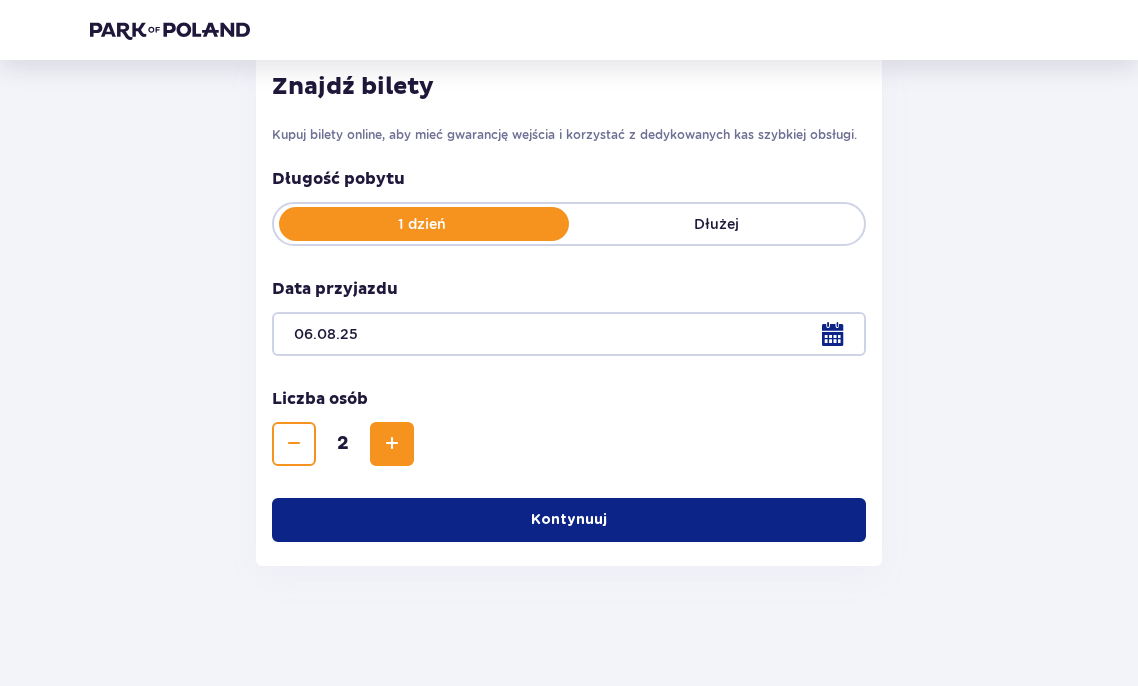click at bounding box center [392, 444] 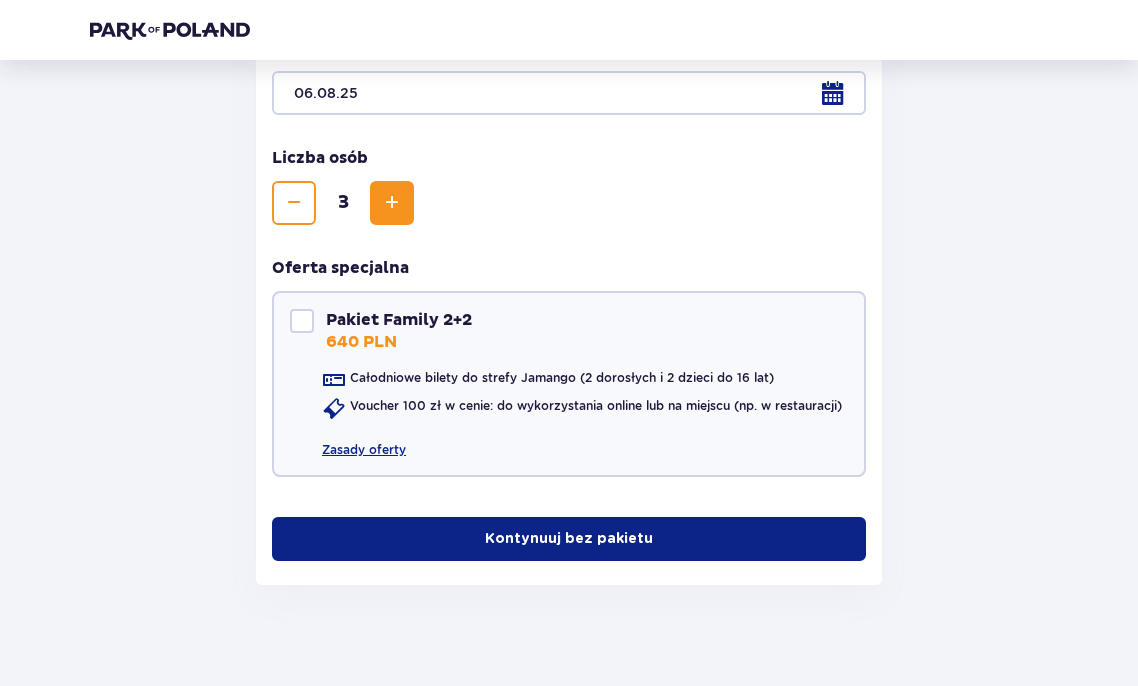 scroll, scrollTop: 520, scrollLeft: 0, axis: vertical 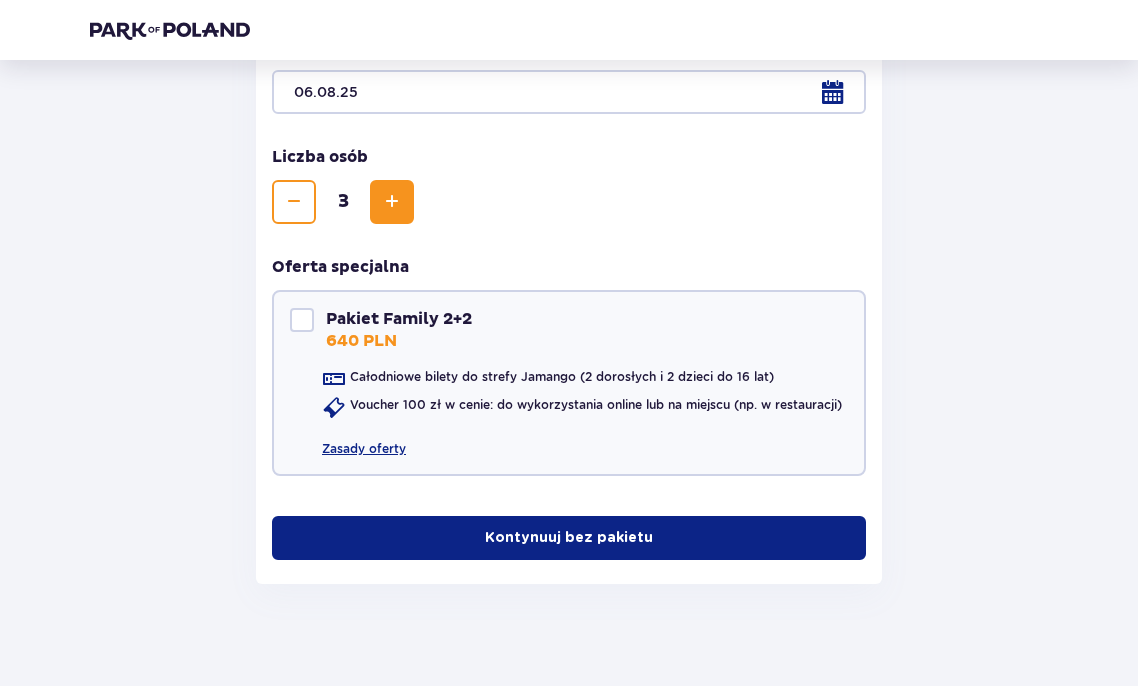 click on "Kontynuuj bez pakietu" at bounding box center (569, 538) 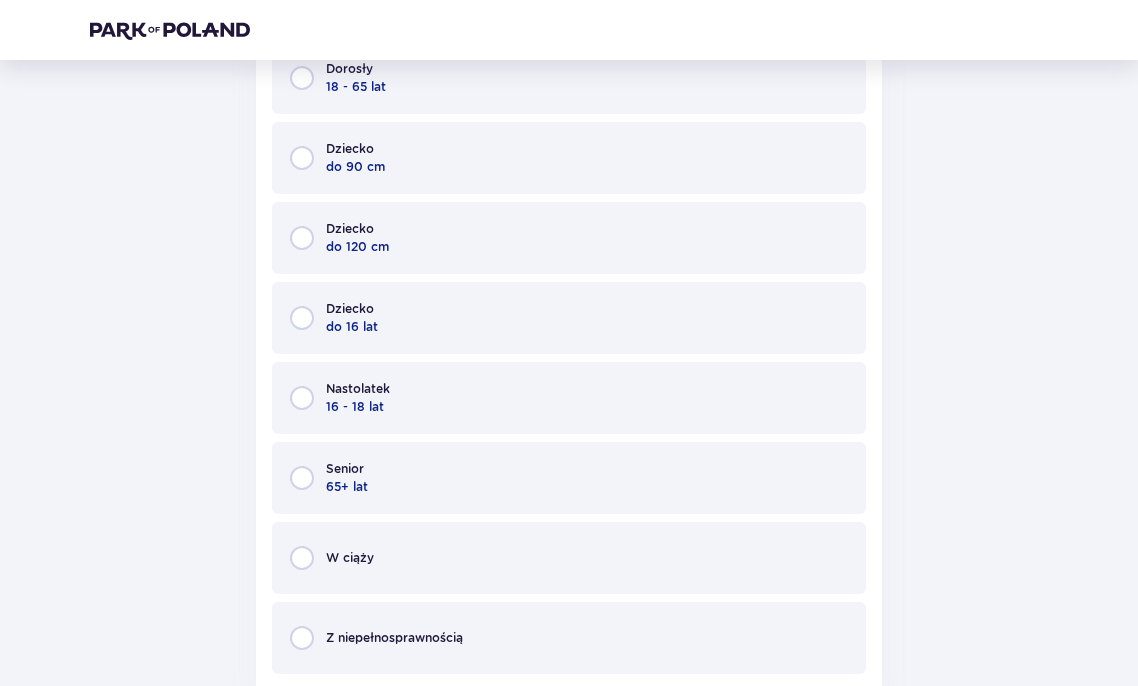 scroll, scrollTop: 1207, scrollLeft: 0, axis: vertical 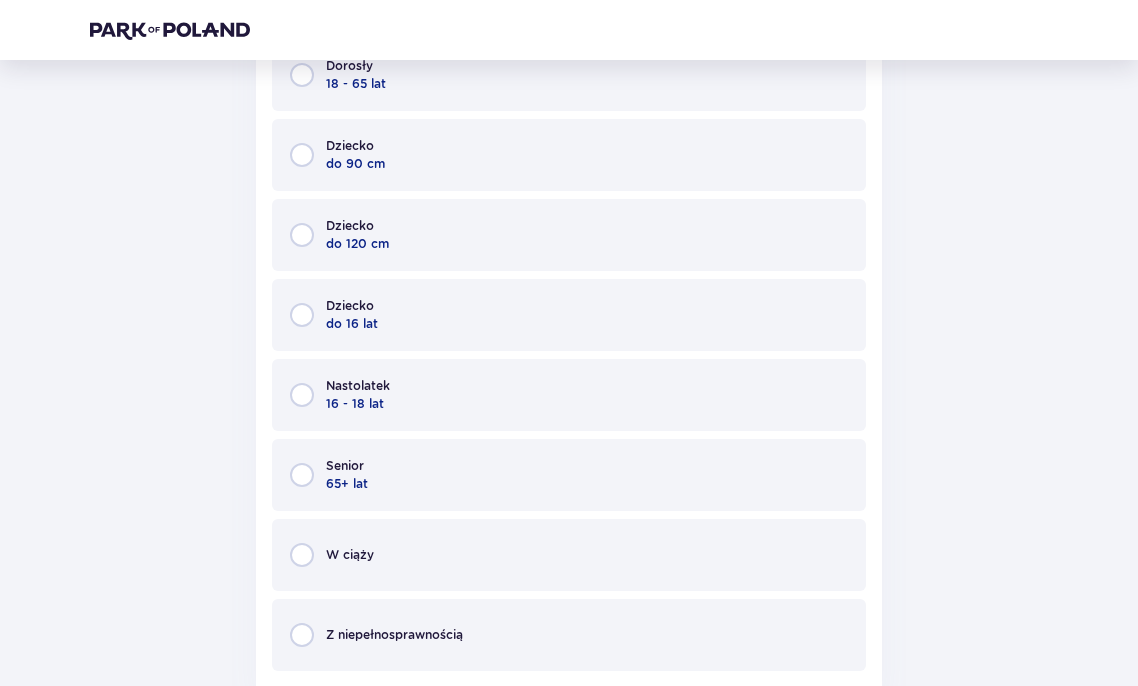 click at bounding box center (302, 315) 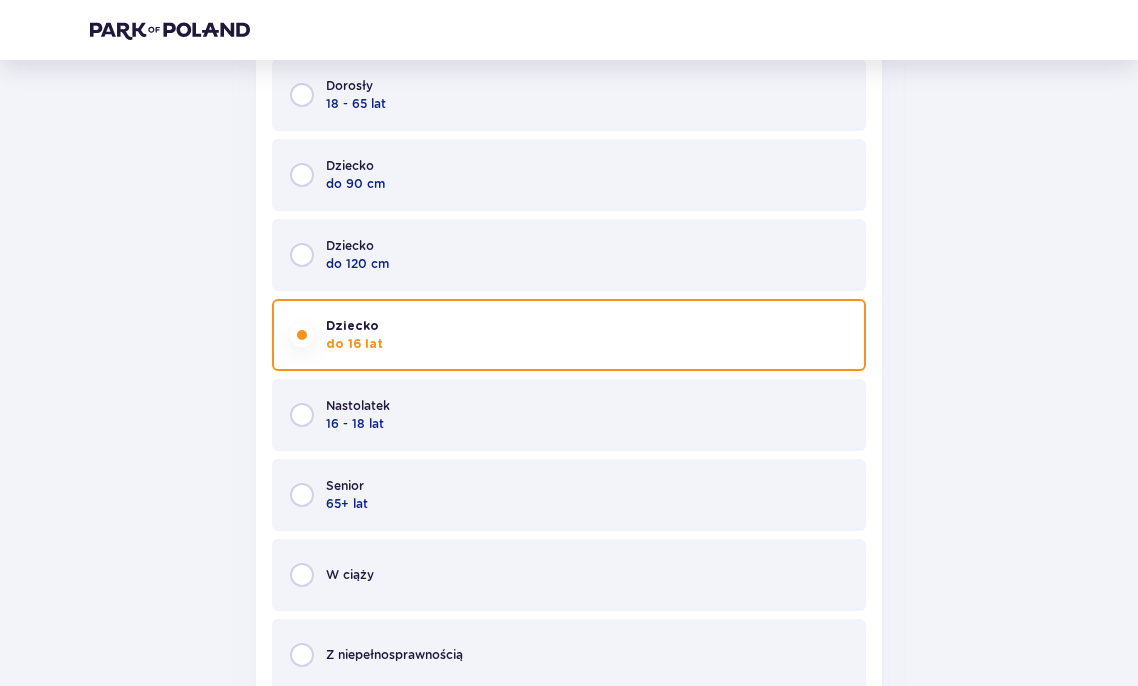 scroll, scrollTop: 1171, scrollLeft: 0, axis: vertical 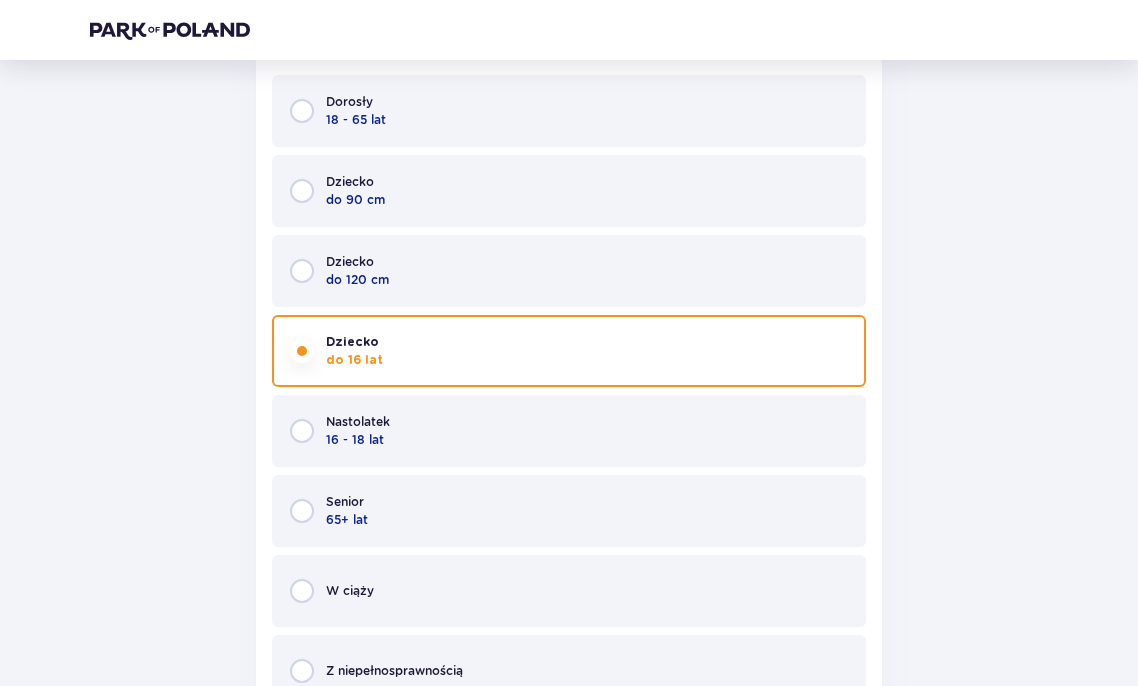 click at bounding box center (302, 431) 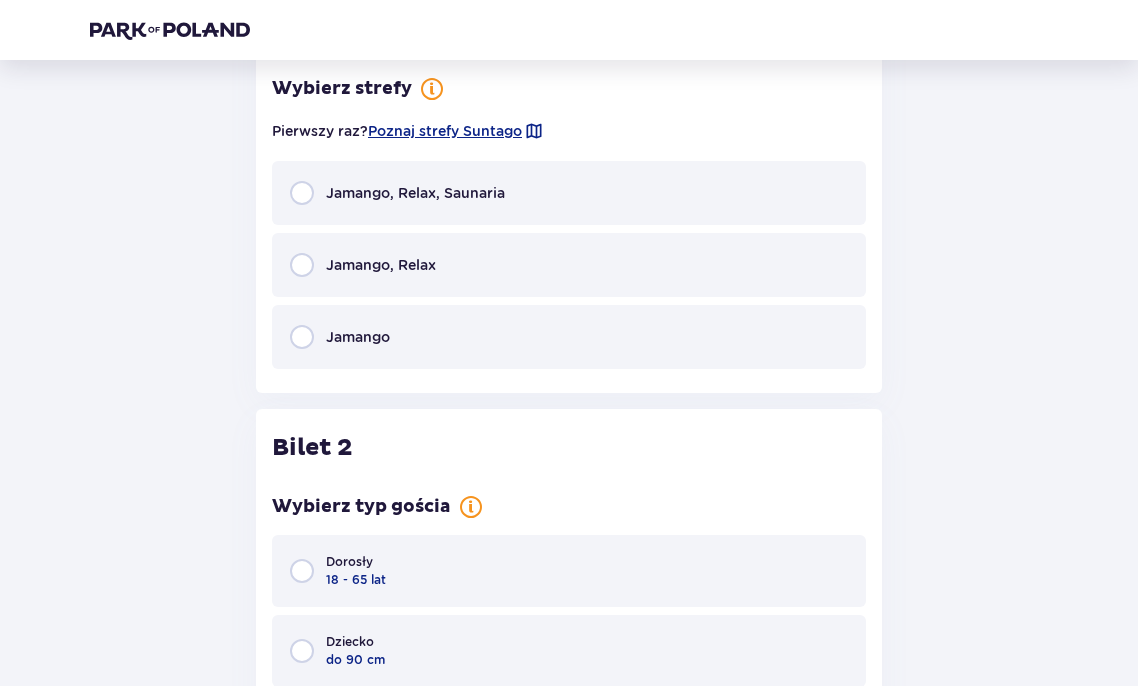 scroll, scrollTop: 1834, scrollLeft: 0, axis: vertical 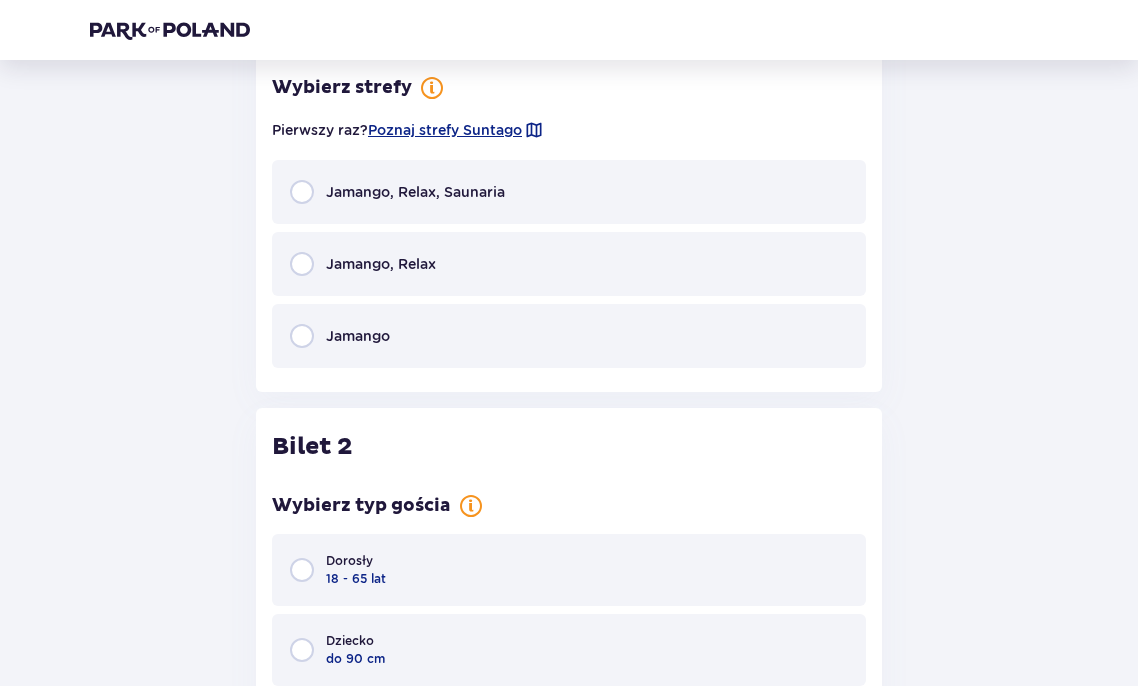 click at bounding box center [302, 264] 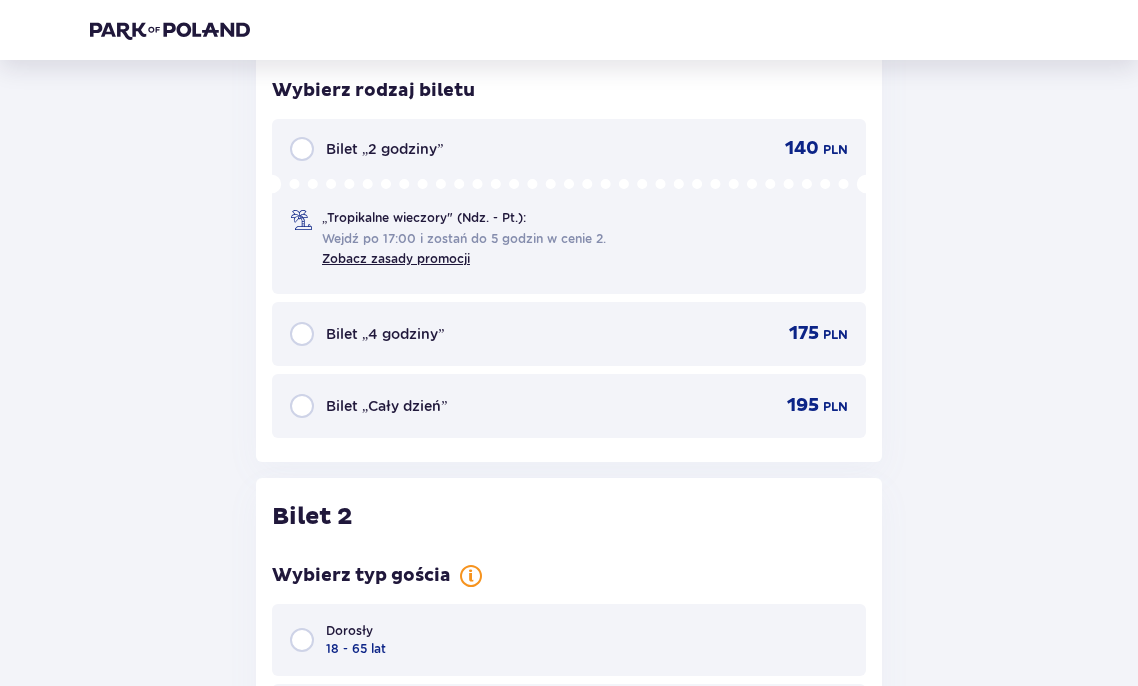 scroll, scrollTop: 2158, scrollLeft: 0, axis: vertical 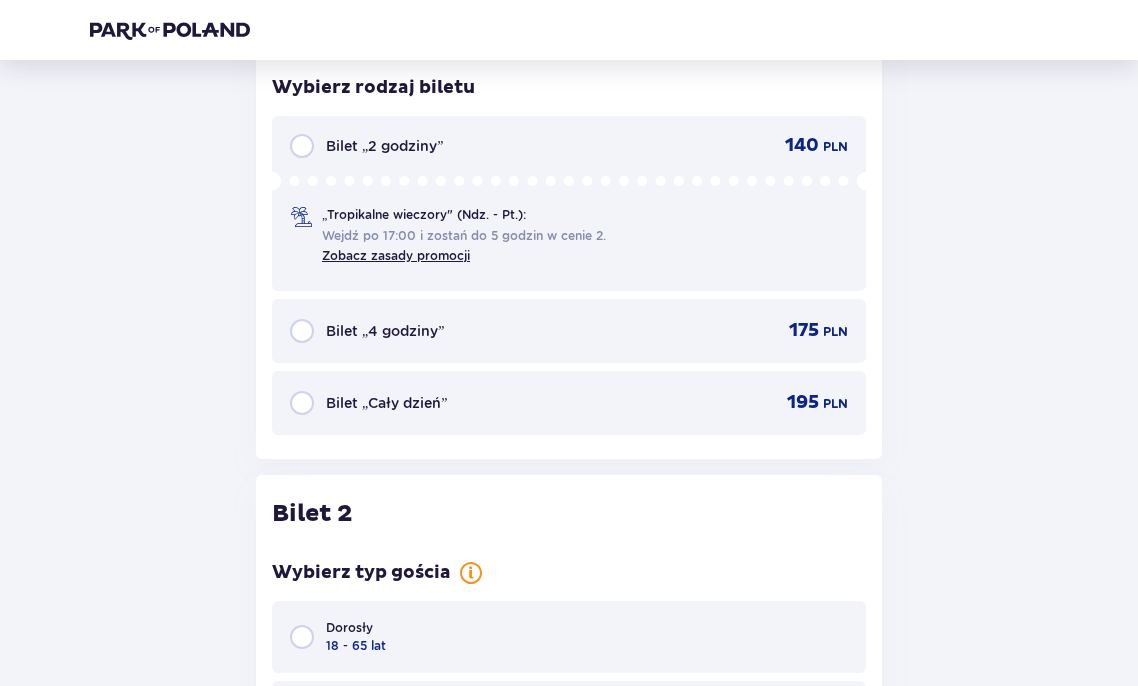 click on "Bilet „Cały dzień” 195 PLN" at bounding box center [569, 403] 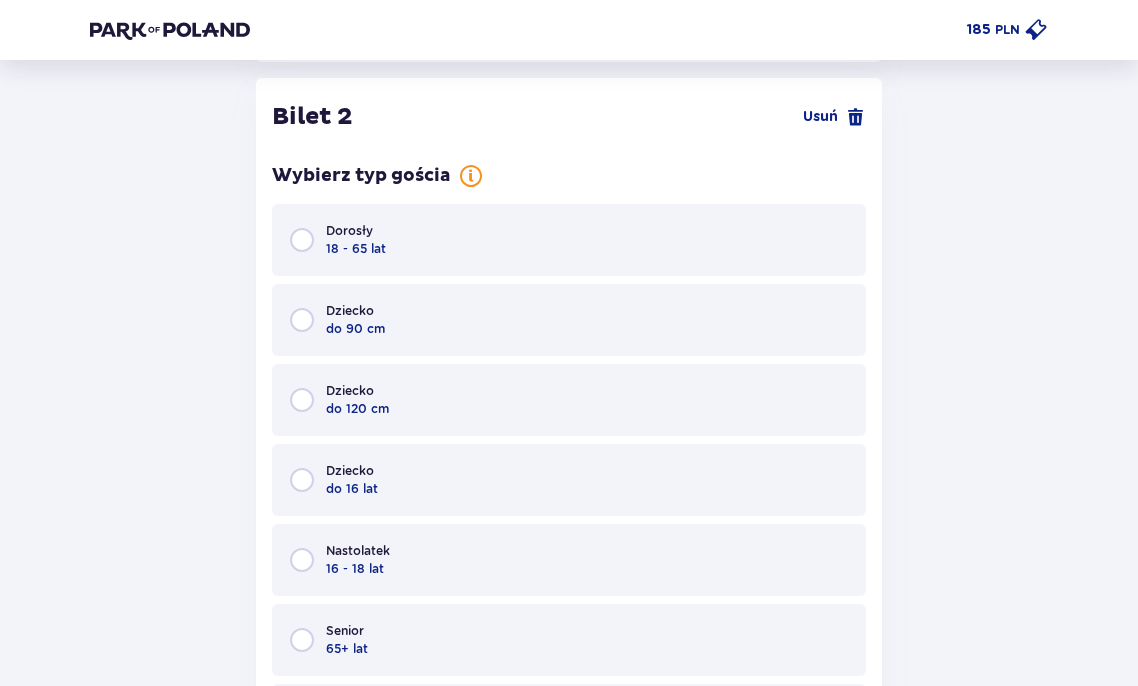 scroll, scrollTop: 2556, scrollLeft: 0, axis: vertical 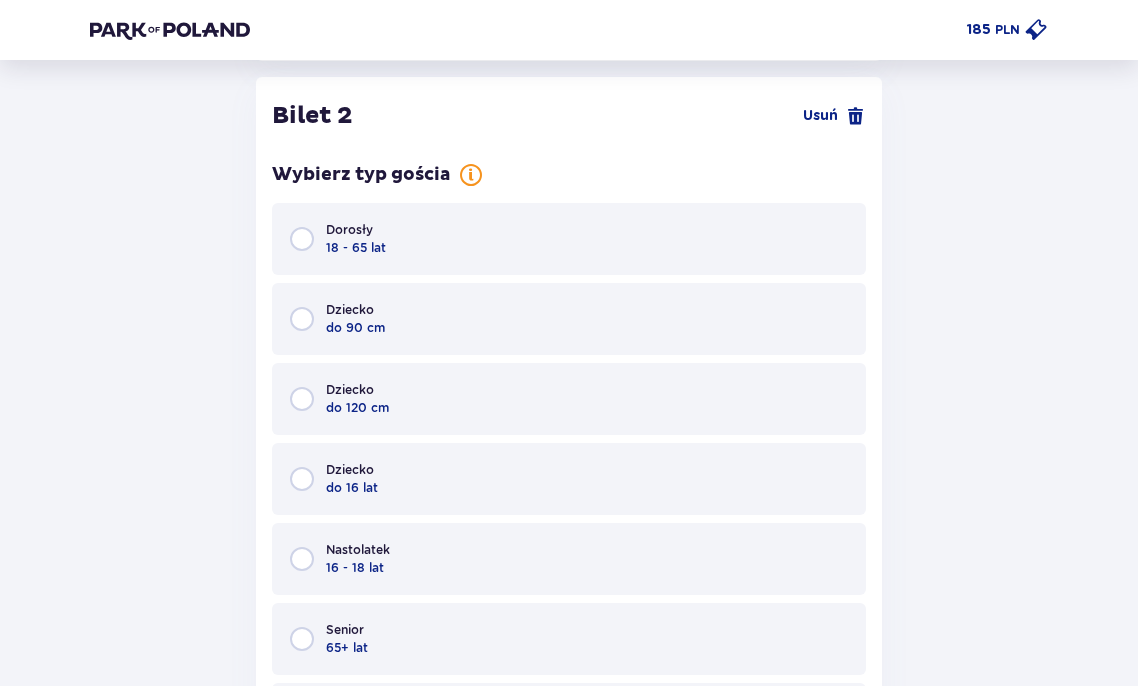 click at bounding box center [302, 559] 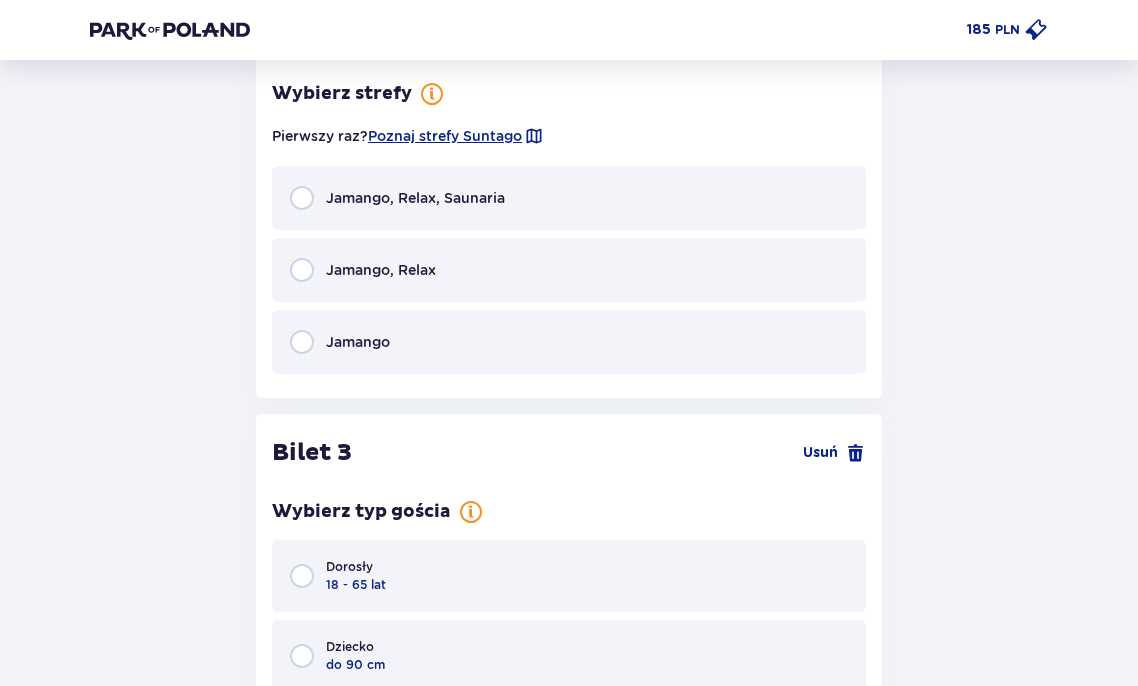 scroll, scrollTop: 3346, scrollLeft: 0, axis: vertical 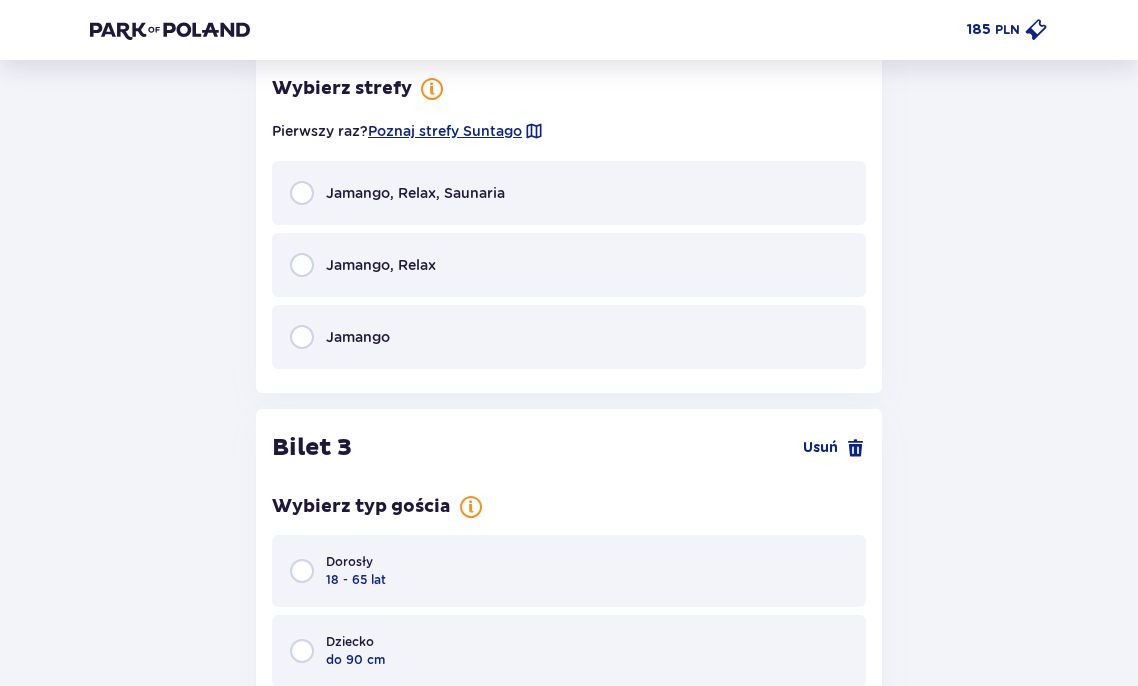 click at bounding box center [302, 265] 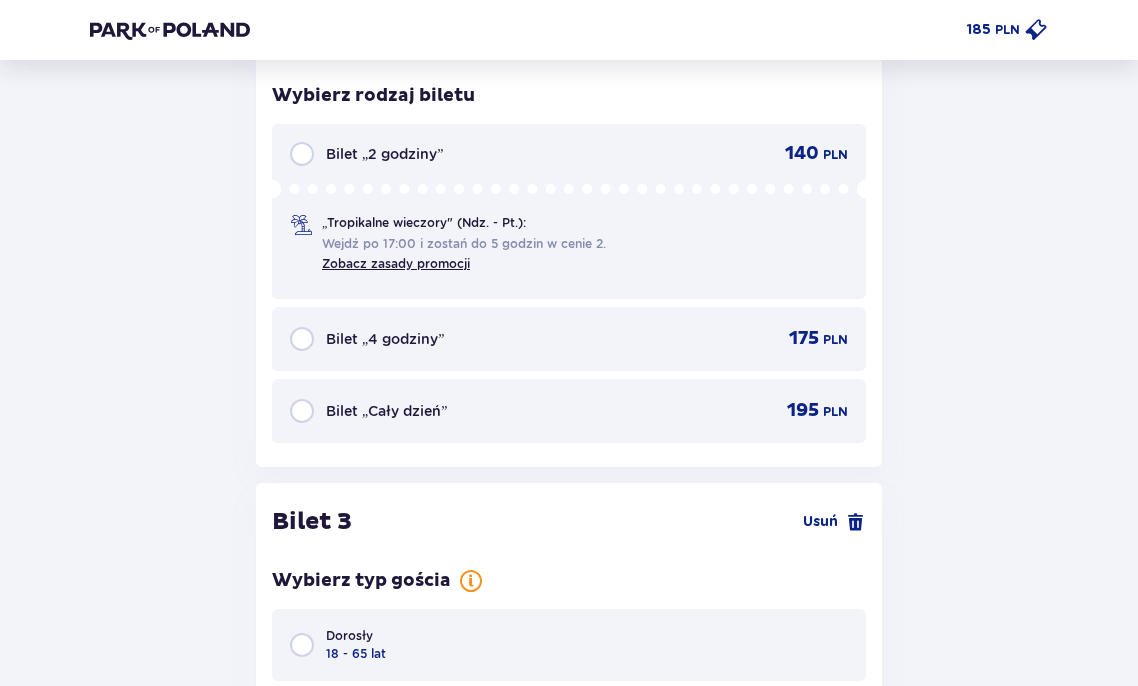 scroll, scrollTop: 3670, scrollLeft: 0, axis: vertical 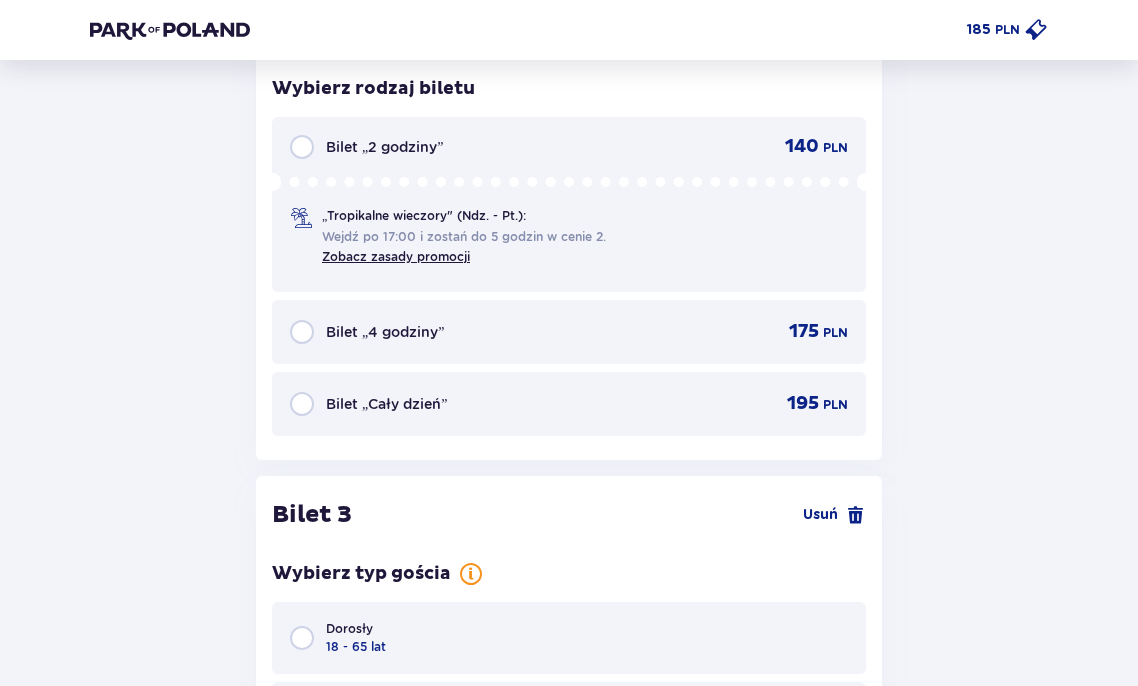 click at bounding box center (302, 404) 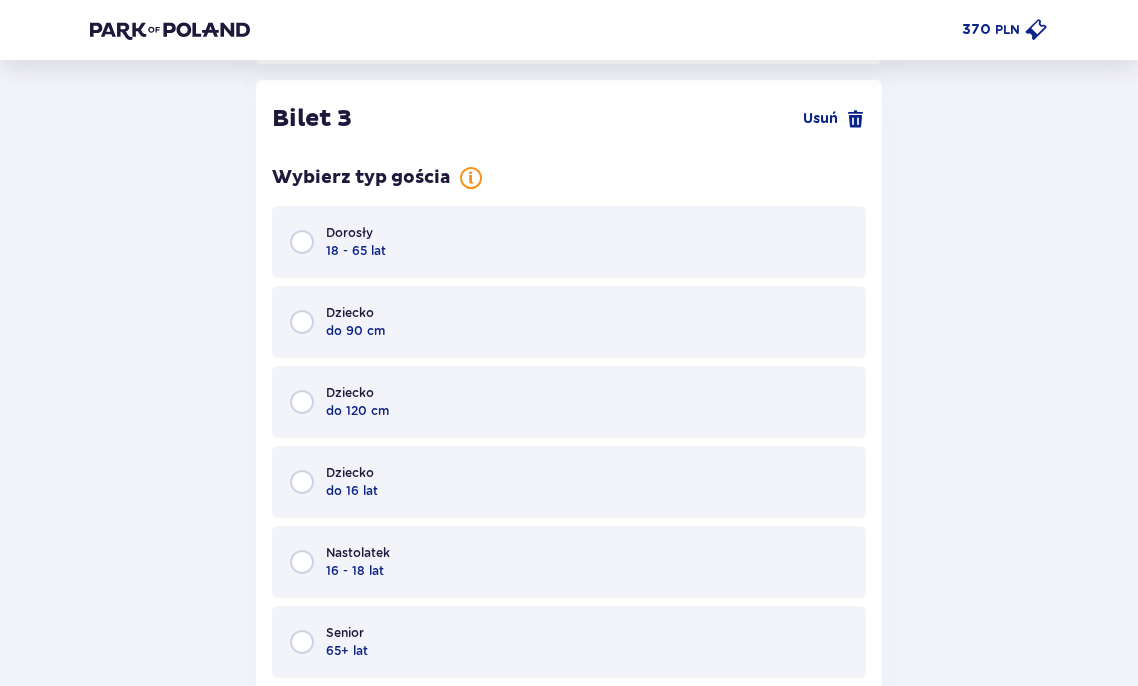 scroll, scrollTop: 4069, scrollLeft: 0, axis: vertical 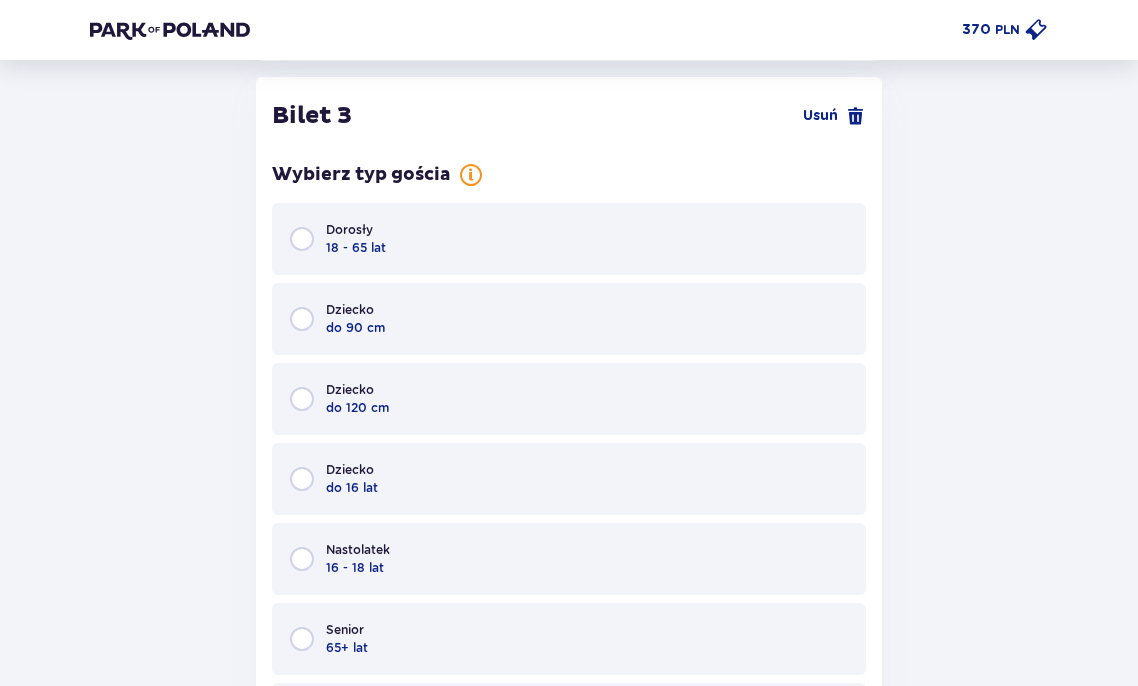 click at bounding box center [302, 239] 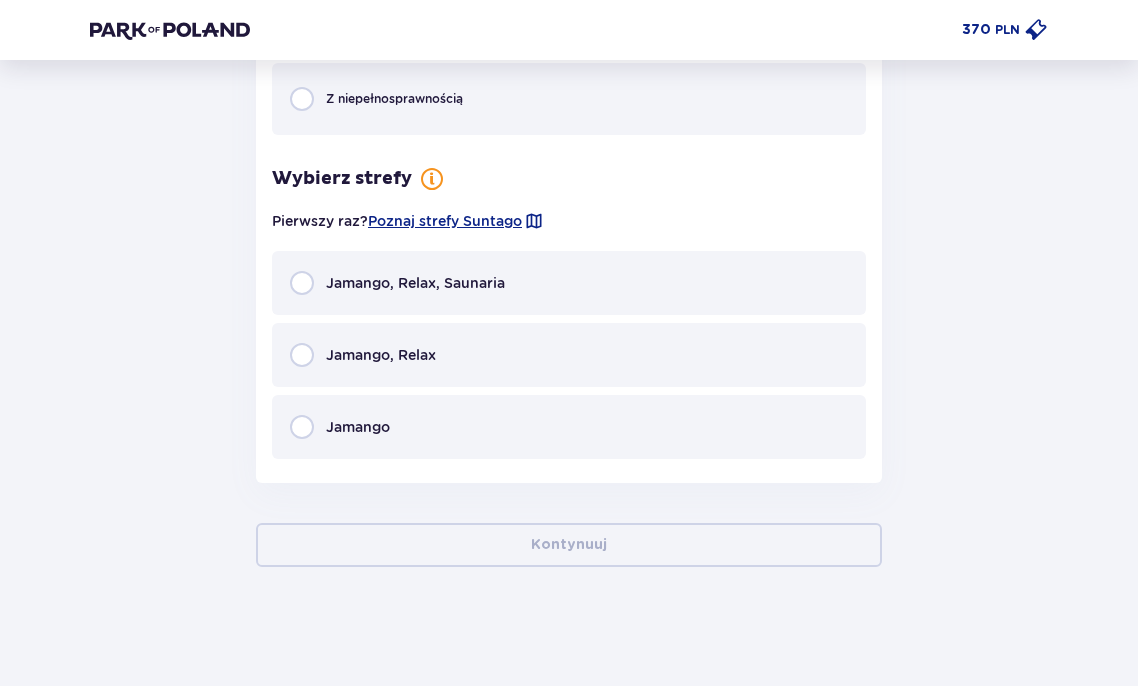scroll, scrollTop: 4770, scrollLeft: 0, axis: vertical 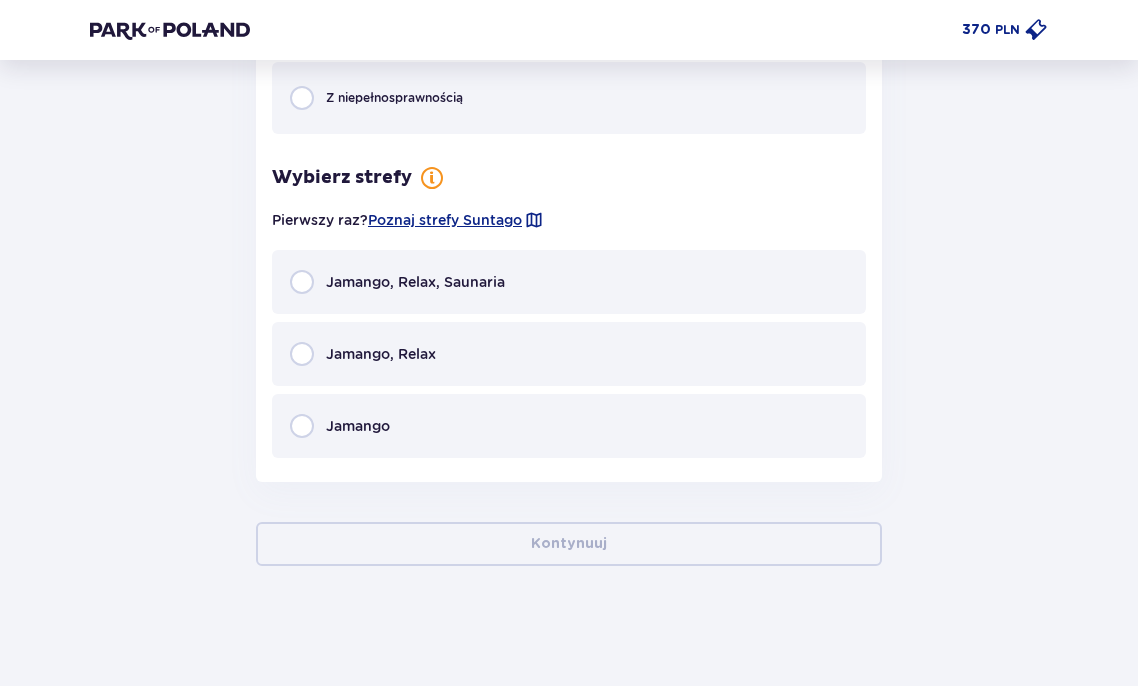 click at bounding box center (302, 354) 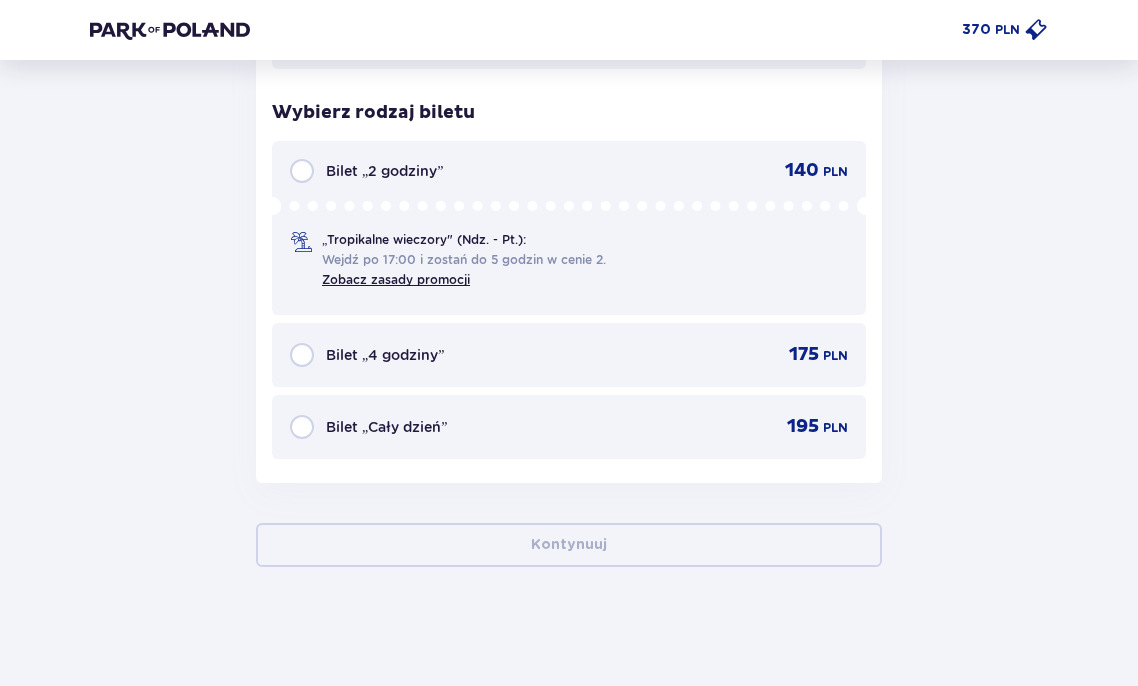 scroll, scrollTop: 5160, scrollLeft: 0, axis: vertical 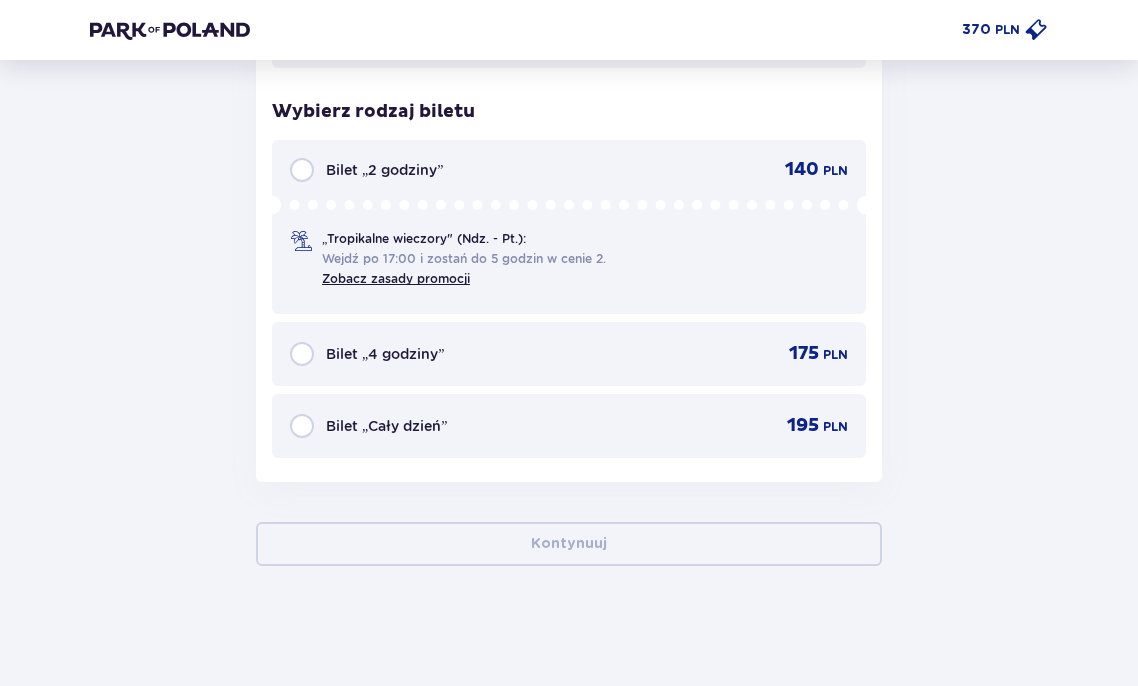 click at bounding box center (302, 426) 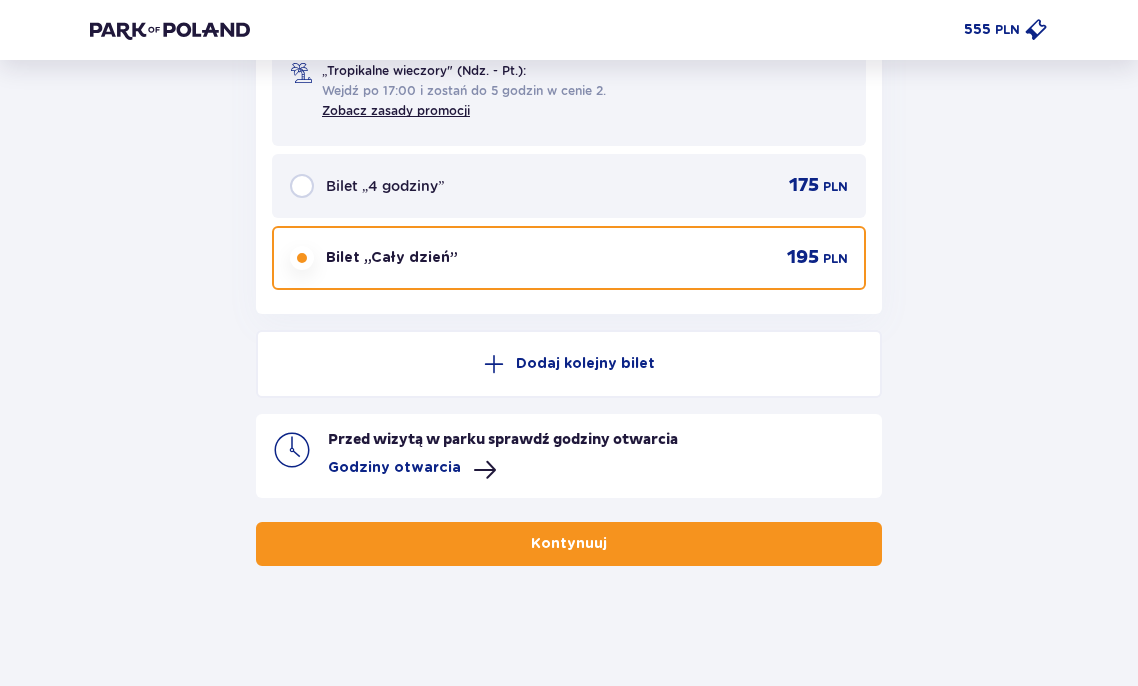 scroll, scrollTop: 5328, scrollLeft: 0, axis: vertical 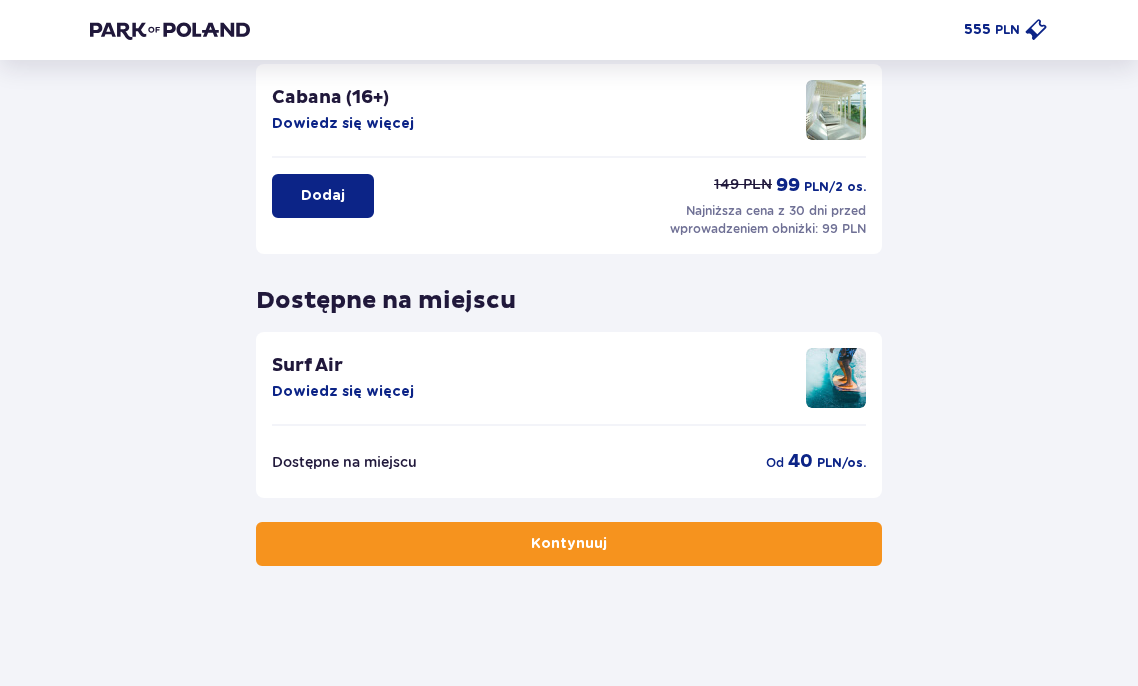 click on "Kontynuuj" at bounding box center [569, 544] 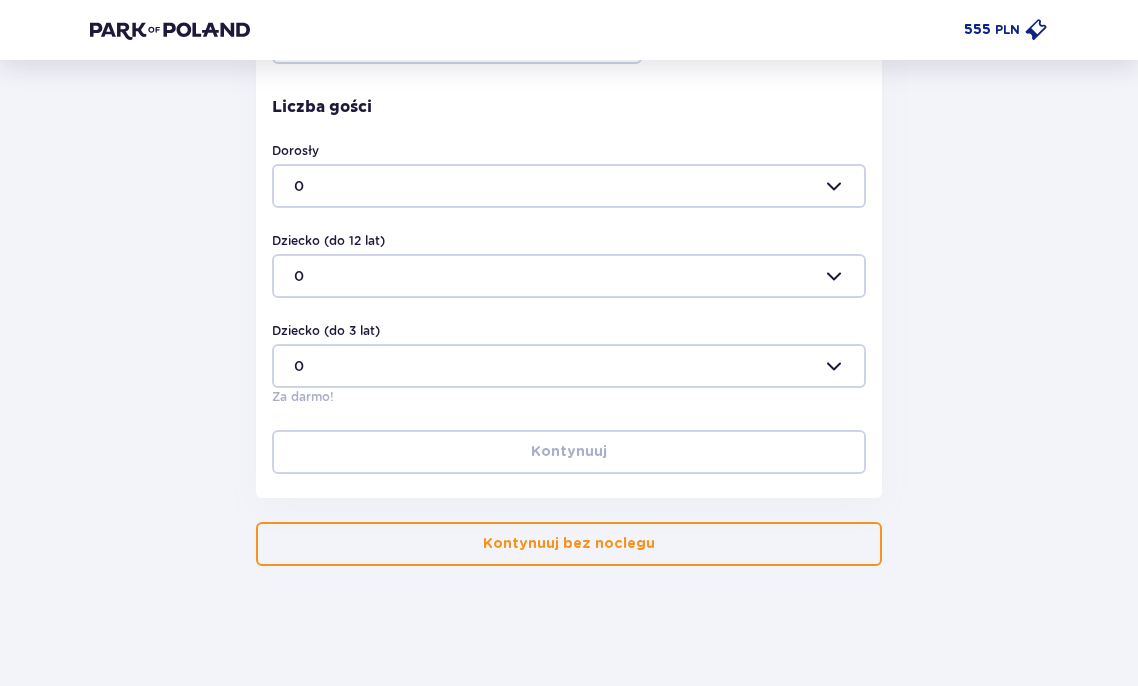 scroll, scrollTop: 648, scrollLeft: 0, axis: vertical 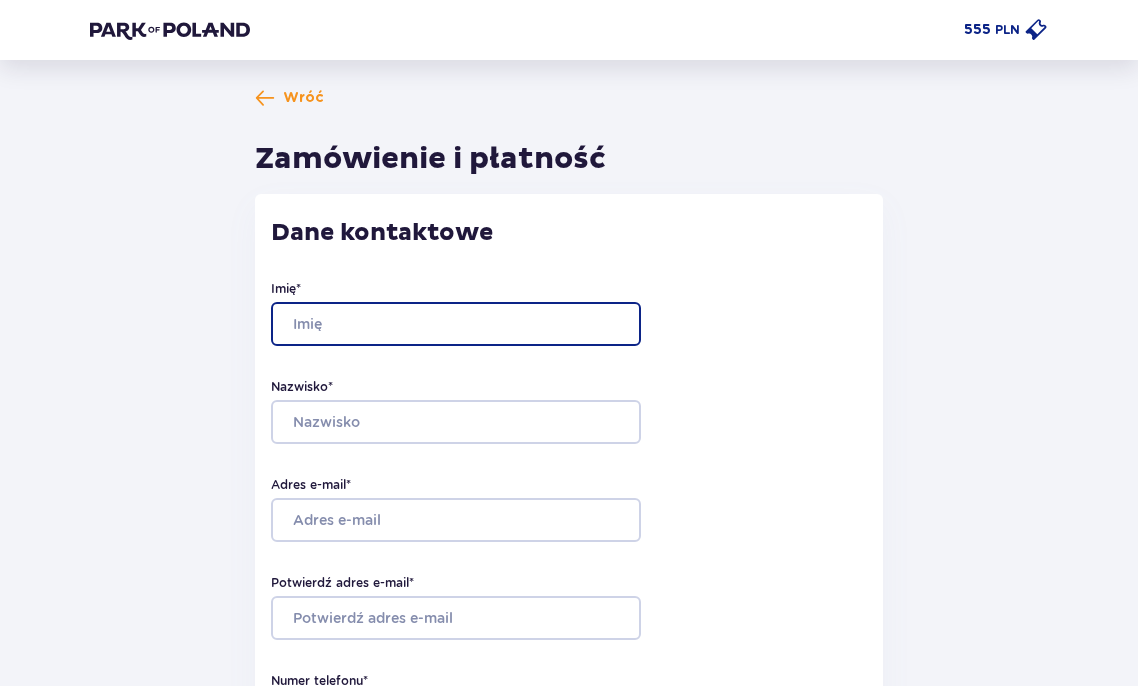 click on "Imię *" at bounding box center [456, 324] 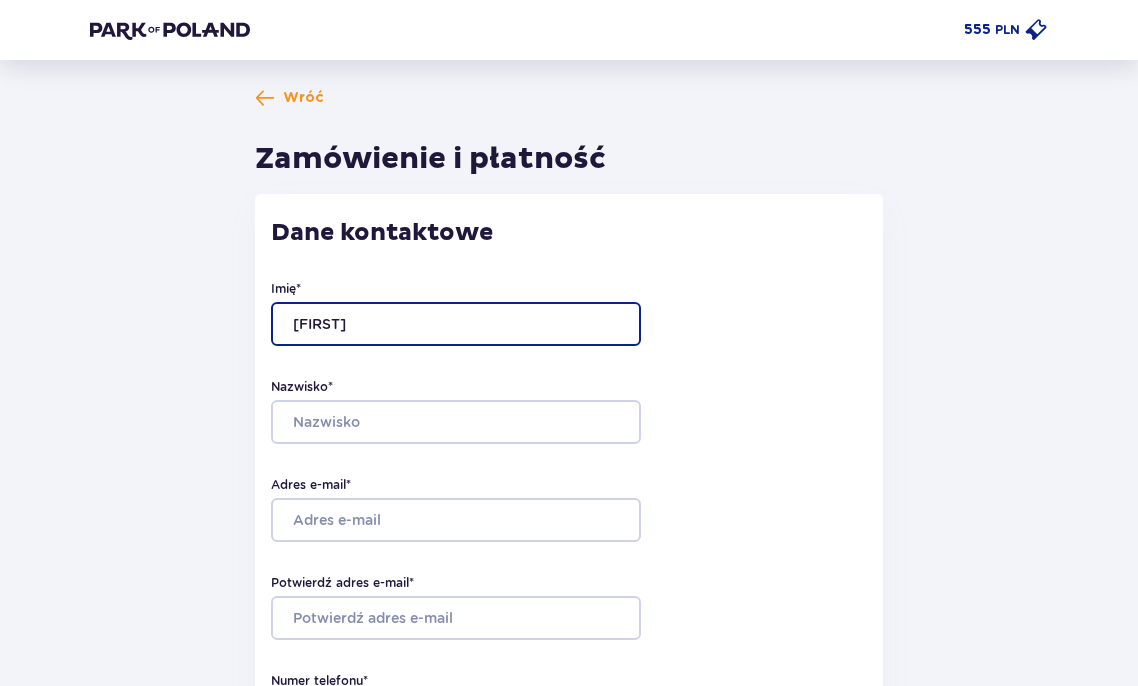 type on "[FIRST]" 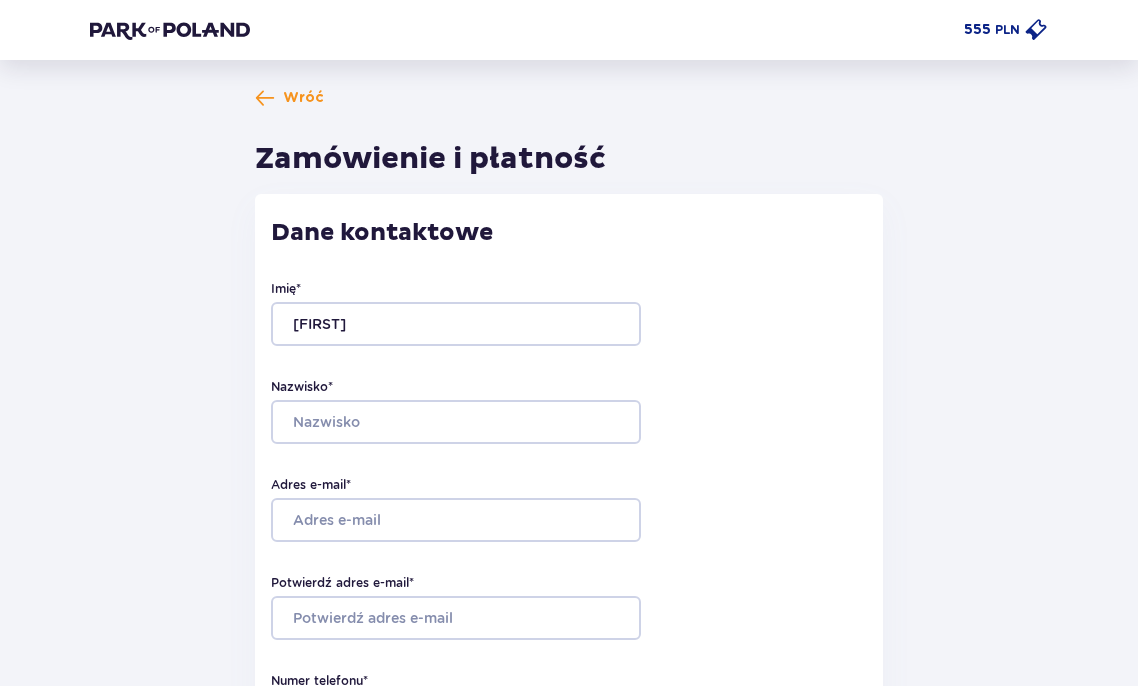 click on "Wróć Zamówienie i płatność Dane kontaktowe Imię * [FIRST] Nazwisko * [LAST] Adres e-mail * [EMAIL] Potwierdź adres e-mail * [EMAIL] Numer telefonu * [PHONE] Numer telefonu, wraz z kodem kraju, np. 48 ​[PHONE] Chcę fakturę na firmę Jeśli nie prowadzisz działalności gospodarczej lub innej spółki, automatycznie wystawimy Ci fakturę imienną. Dodaj adres do faktury imiennej Utwórz konto Tak, chcę założyć konto *Zapoznałem/am się i akceptuję   Regulamin sprzedaży biletów online,   Regulamin korzystania z parku wodnego Suntago,   Regulamin Sprzedaży Suntago Village,   Regulamin Pobytu w Suntago Village ,  Regulamin strefy VIP ,  Specjalne warunki zakupu Pakietu Rodzinnego ,  Zasady promocji Pakiet dla Seniora ,  Regulamin promocji “Online taniej 10/20 zł”   i   Politykę prywatności Akceptuję inne zgody Rozwiń Chcę otrzymywać od Moyome Sp. z o.o. informacje o ofertach tej Spółki drogą telefoniczną, dlatego w tym celu zgadzam się na przetwarzanie przez tę Spółkę moich danych osobowych   1" at bounding box center (569, 1280) 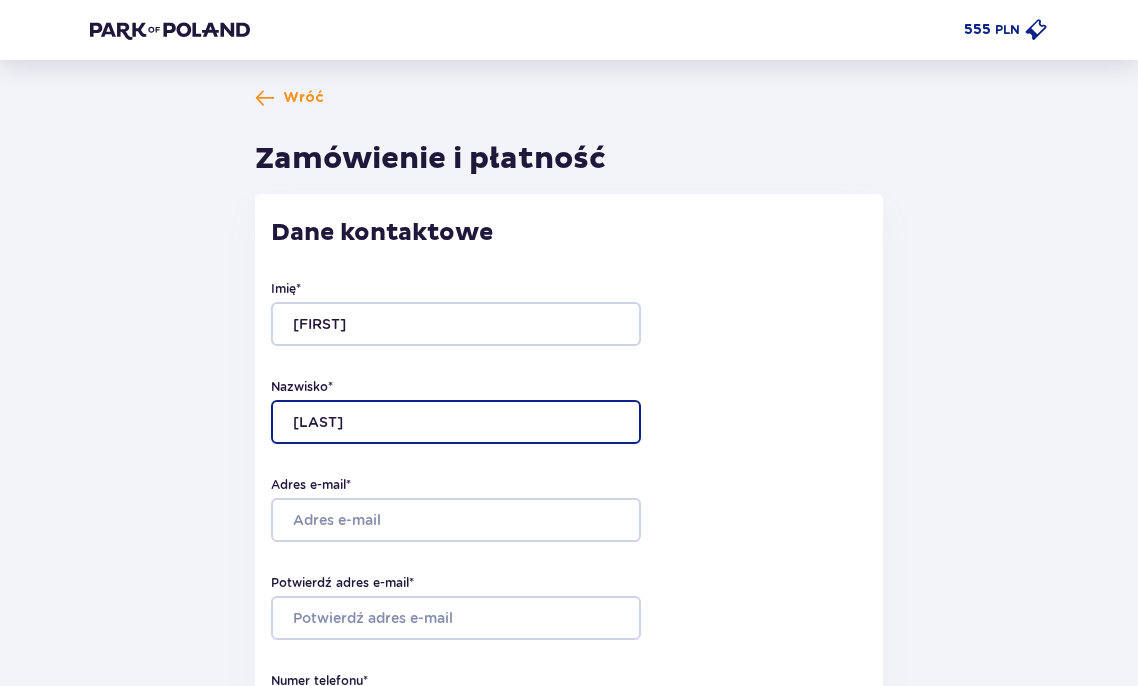 type on "[LAST]" 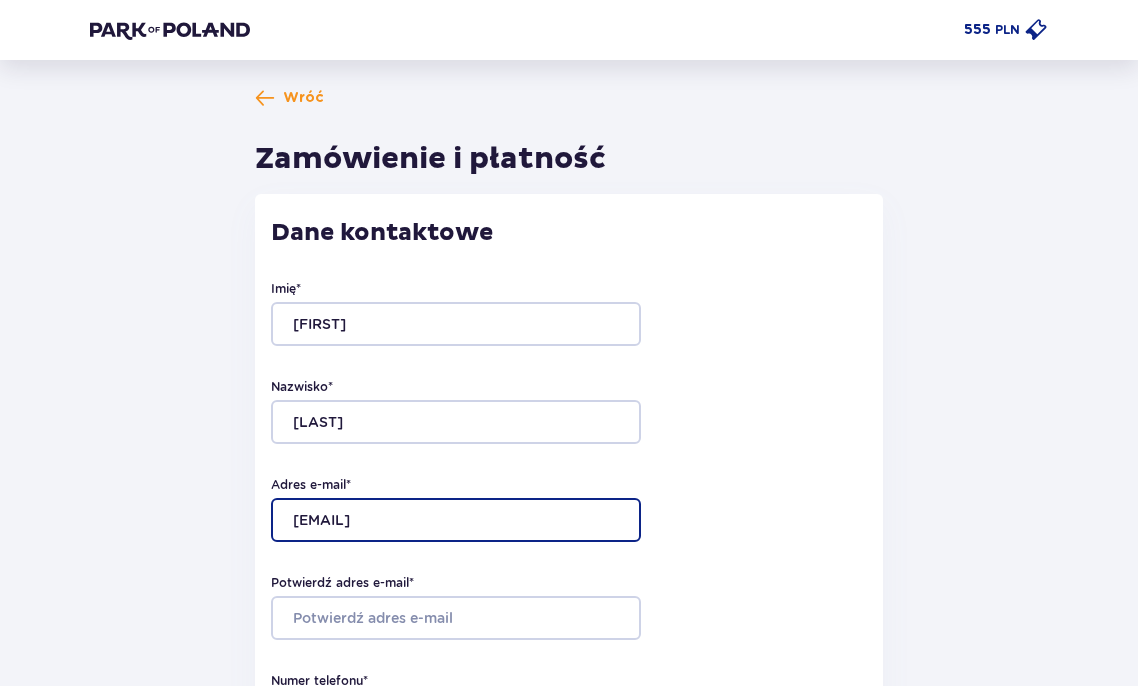 type on "[EMAIL]" 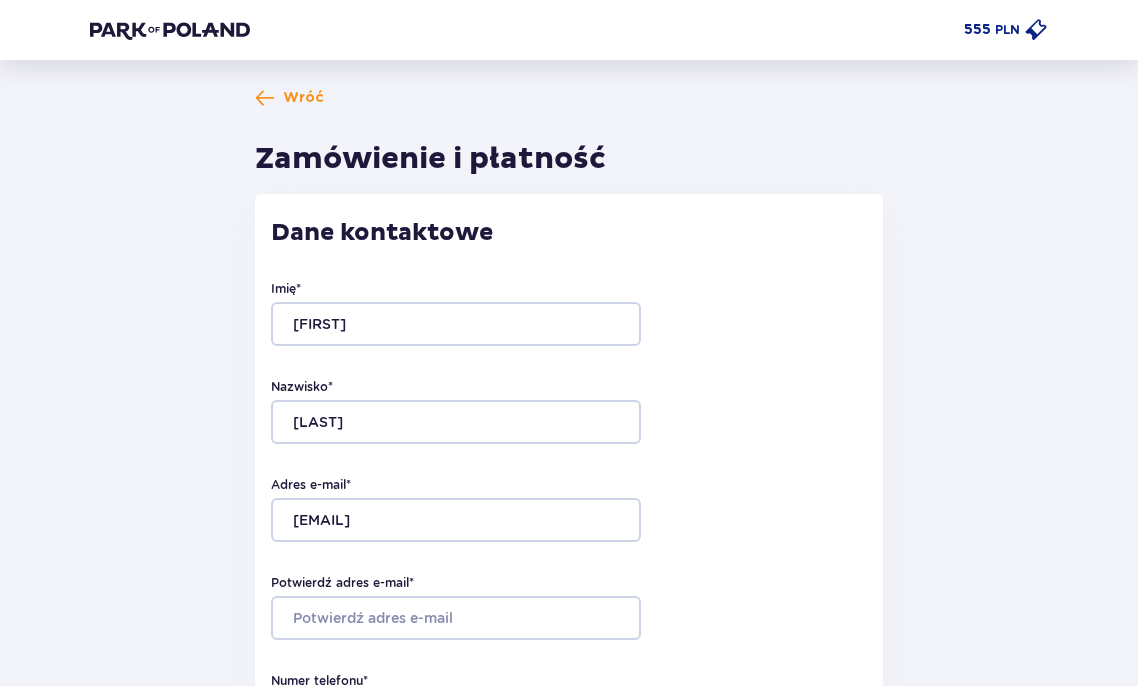 click on "Wróć Zamówienie i płatność Dane kontaktowe Imię * [FIRST] Nazwisko * [LAST] Adres e-mail * [EMAIL] Potwierdź adres e-mail * [EMAIL] Numer telefonu * [PHONE] Numer telefonu, wraz z kodem kraju, np. 48 ​[PHONE] Chcę fakturę na firmę Jeśli nie prowadzisz działalności gospodarczej lub innej spółki, automatycznie wystawimy Ci fakturę imienną. Dodaj adres do faktury imiennej Utwórz konto Tak, chcę założyć konto *Zapoznałem/am się i akceptuję   Regulamin sprzedaży biletów online,   Regulamin korzystania z parku wodnego Suntago,   Regulamin Sprzedaży Suntago Village,   Regulamin Pobytu w Suntago Village ,  Regulamin strefy VIP ,  Specjalne warunki zakupu Pakietu Rodzinnego ,  Zasady promocji Pakiet dla Seniora ,  Regulamin promocji “Online taniej 10/20 zł”   i   Politykę prywatności Akceptuję inne zgody Rozwiń Bilety do parku Edytuj Śr. 06.08   1 x Dorosły Jamango, Relax Bilet „Cały dzień” 185 PLN 195 PLN 2 x Nastolatek Jamango, Relax 185 PLN 1" at bounding box center [569, 1280] 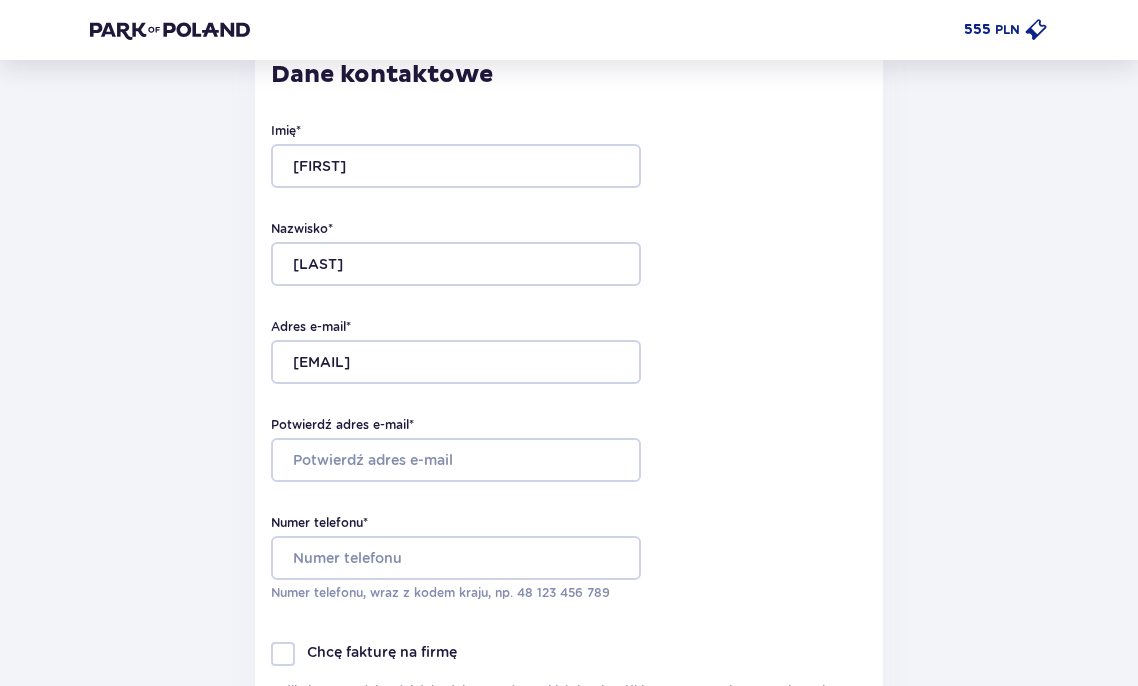 scroll, scrollTop: 169, scrollLeft: 0, axis: vertical 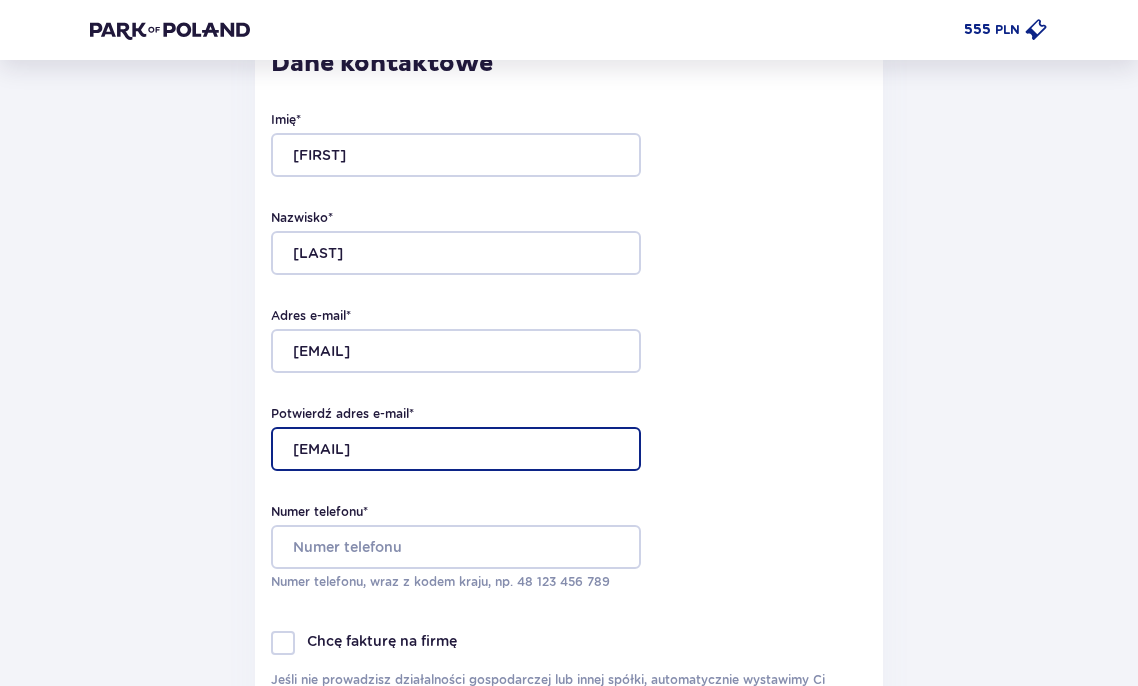 type on "[EMAIL]" 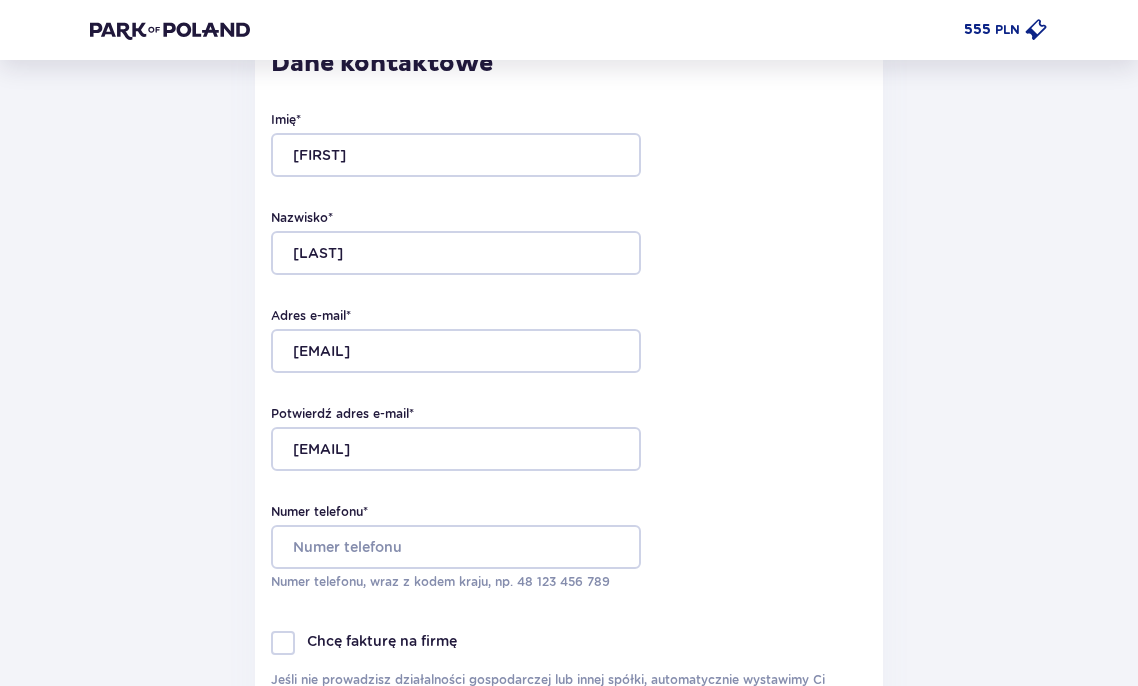 click on "Wróć Zamówienie i płatność Dane kontaktowe Imię * [FIRST] Nazwisko * [LAST] Adres e-mail * [EMAIL] Potwierdź adres e-mail * [EMAIL] Numer telefonu * [PHONE] Numer telefonu, wraz z kodem kraju, np. 48 ​[PHONE] Chcę fakturę na firmę Jeśli nie prowadzisz działalności gospodarczej lub innej spółki, automatycznie wystawimy Ci fakturę imienną. Dodaj adres do faktury imiennej Utwórz konto Tak, chcę założyć konto *Zapoznałem/am się i akceptuję   Regulamin sprzedaży biletów online,   Regulamin korzystania z parku wodnego Suntago,   Regulamin Sprzedaży Suntago Village,   Regulamin Pobytu w Suntago Village ,  Regulamin strefy VIP ,  Specjalne warunki zakupu Pakietu Rodzinnego ,  Zasady promocji Pakiet dla Seniora ,  Regulamin promocji “Online taniej 10/20 zł”   i   Politykę prywatności Akceptuję inne zgody Rozwiń Bilety do parku Edytuj Śr. 06.08   1 x Dorosły Jamango, Relax Bilet „Cały dzień” 185 PLN 195 PLN 2 x 195 1" at bounding box center [569, 1111] 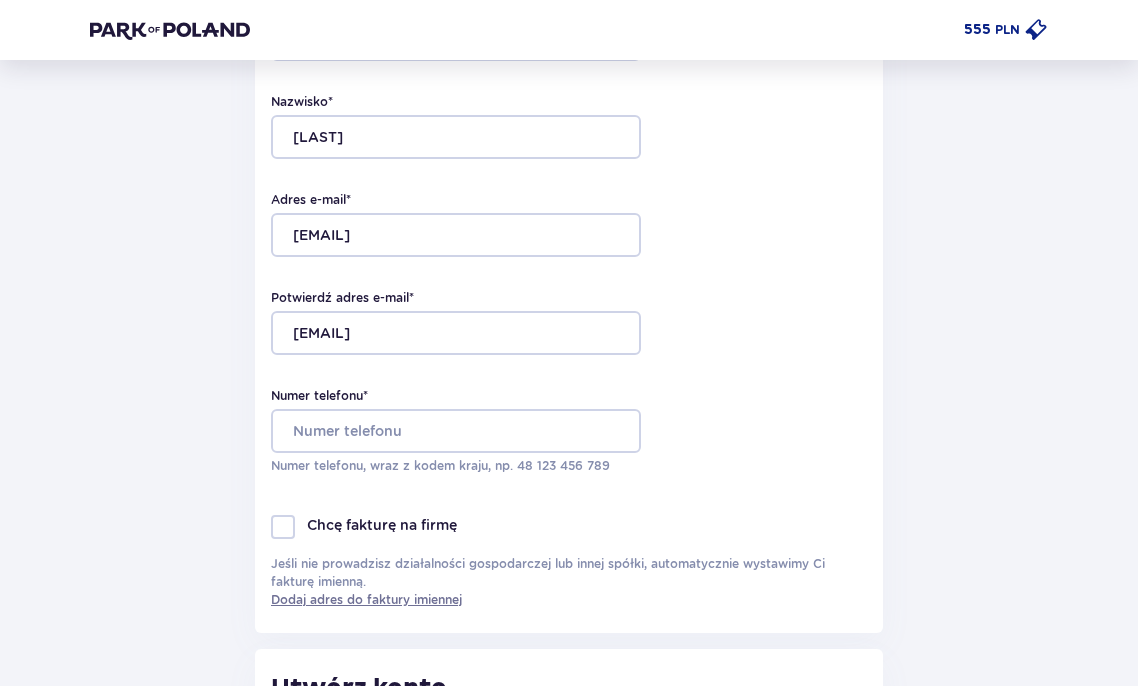 scroll, scrollTop: 286, scrollLeft: 0, axis: vertical 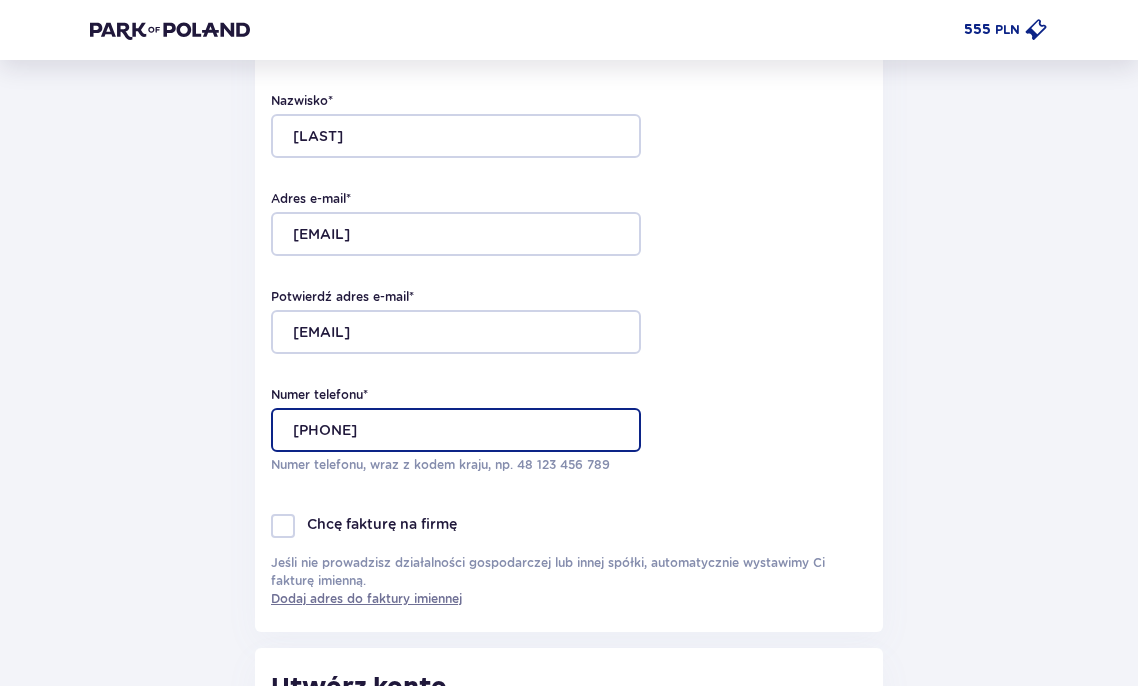 type on "[PHONE]" 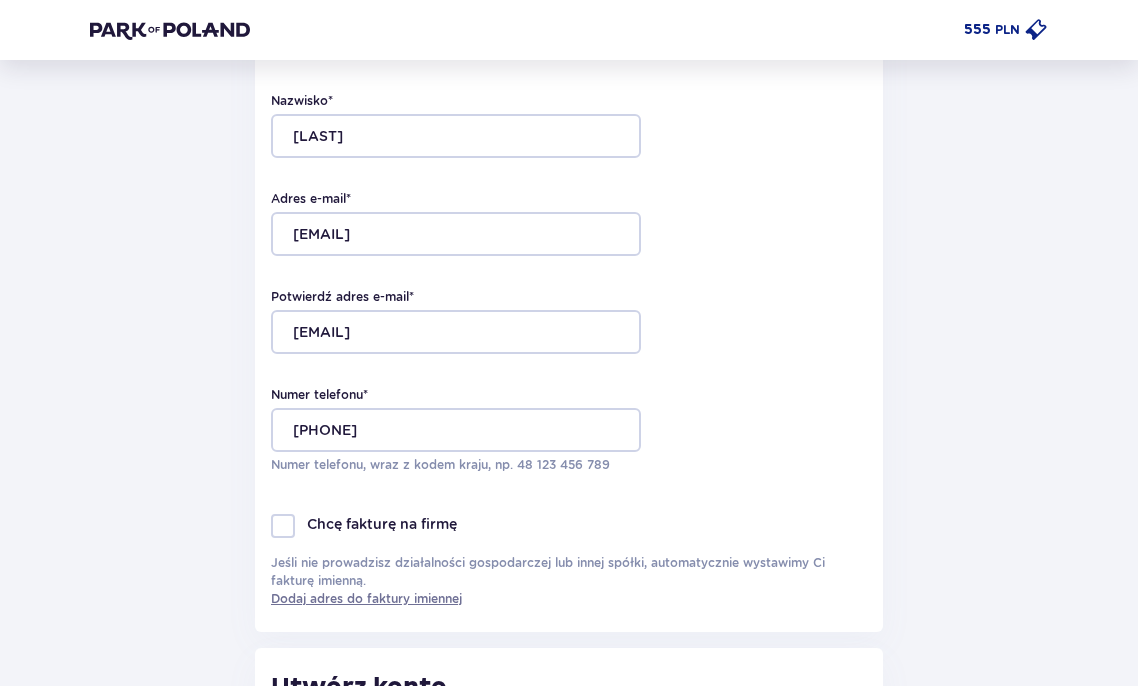 click on "Wróć Zamówienie i płatność Dane kontaktowe Imię * [FIRST] Nazwisko * [LAST] Adres e-mail * [EMAIL] Potwierdź adres e-mail * [EMAIL] Numer telefonu * [PHONE] Numer telefonu, wraz z kodem kraju, np. 48 ​[PHONE] Chcę fakturę na firmę Jeśli nie prowadzisz działalności gospodarczej lub innej spółki, automatycznie wystawimy Ci fakturę imienną. Dodaj adres do faktury imiennej Utwórz konto Tak, chcę założyć konto *Zapoznałem/am się i akceptuję   Regulamin sprzedaży biletów online,   Regulamin korzystania z parku wodnego Suntago,   Regulamin Sprzedaży Suntago Village,   Regulamin Pobytu w Suntago Village ,  Regulamin strefy VIP ,  Specjalne warunki zakupu Pakietu Rodzinnego ,  Zasady promocji Pakiet dla Seniora ,  Regulamin promocji “Online taniej 10/20 zł”   i   Politykę prywatności Akceptuję inne zgody Rozwiń Bilety do parku Edytuj Śr. 06.08   1 x Dorosły Jamango, Relax Bilet „Cały dzień” 185 PLN 195 PLN" at bounding box center (569, 994) 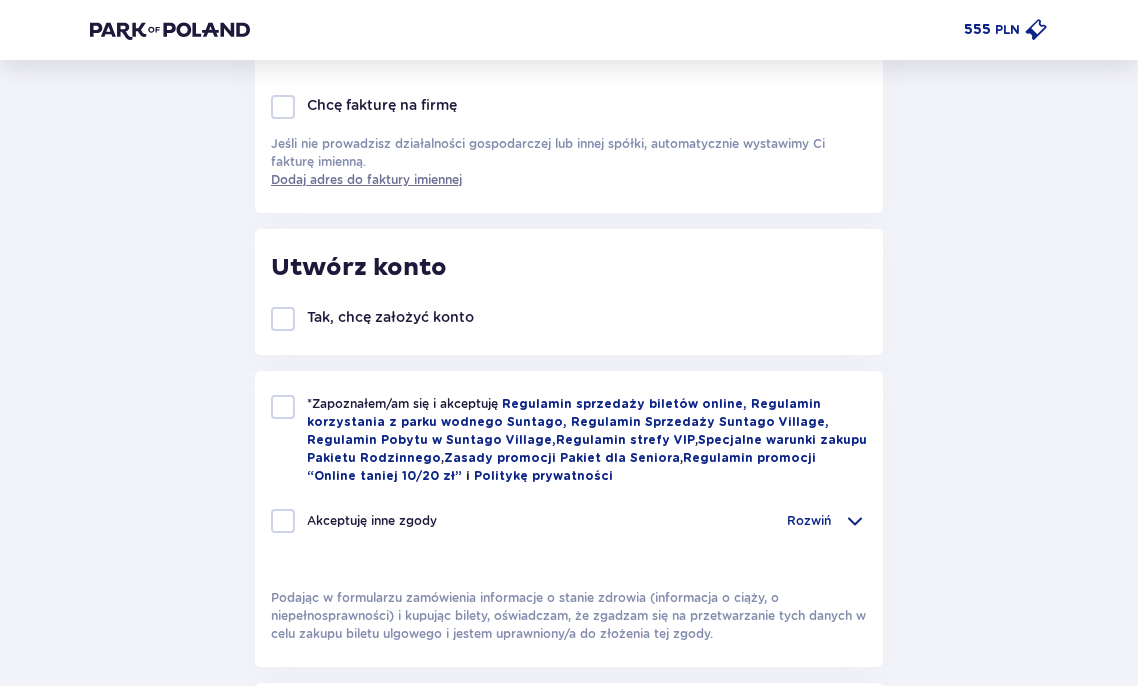 scroll, scrollTop: 707, scrollLeft: 0, axis: vertical 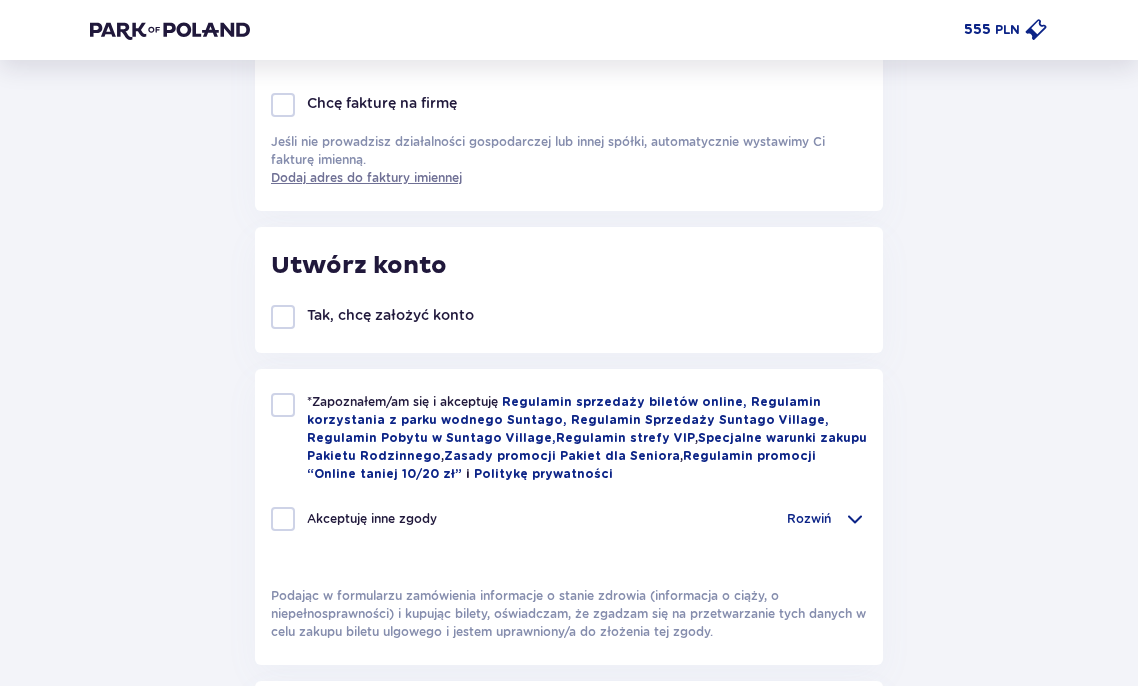 click at bounding box center [283, 405] 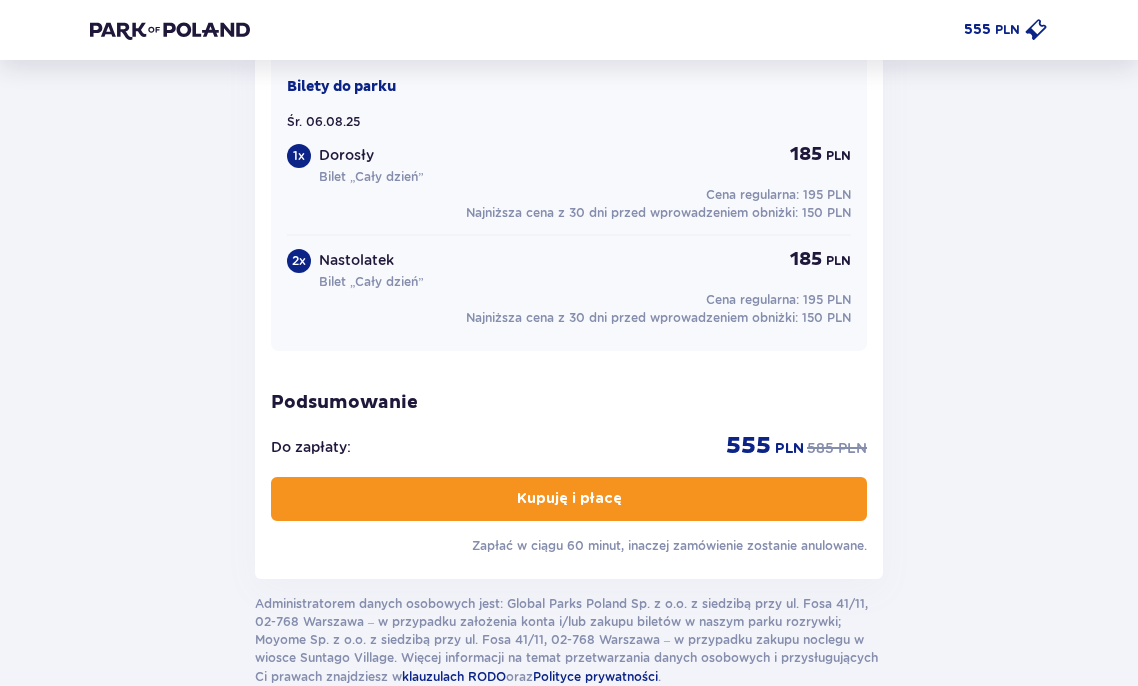scroll, scrollTop: 1789, scrollLeft: 0, axis: vertical 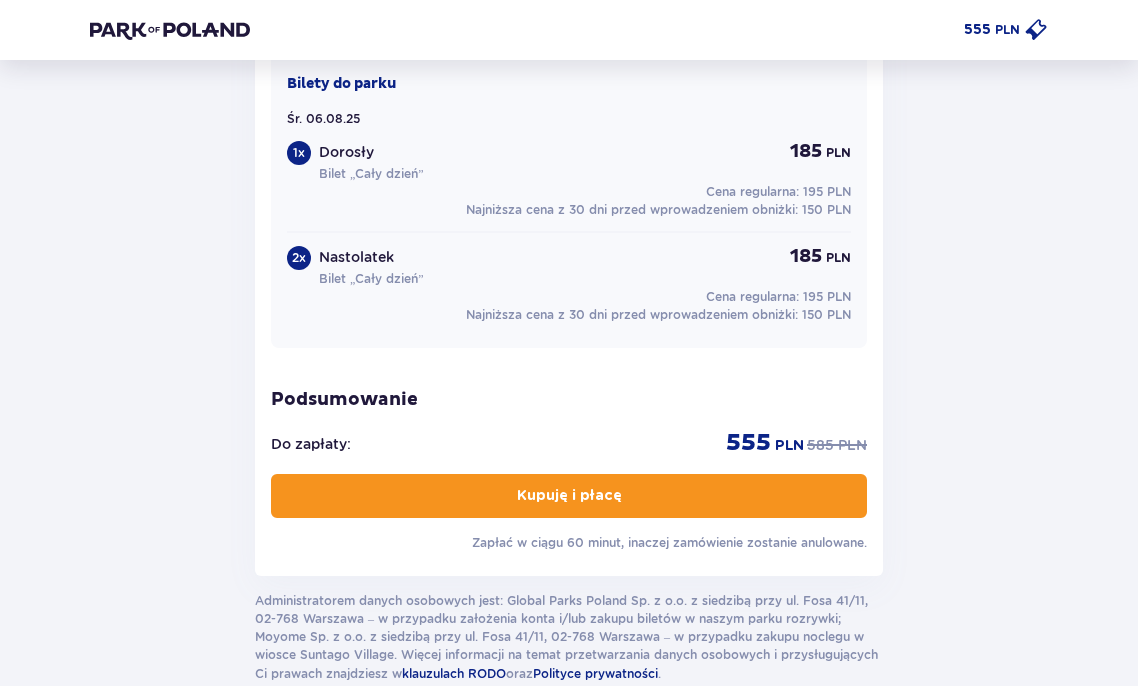 click on "Kupuję i płacę" at bounding box center (569, 496) 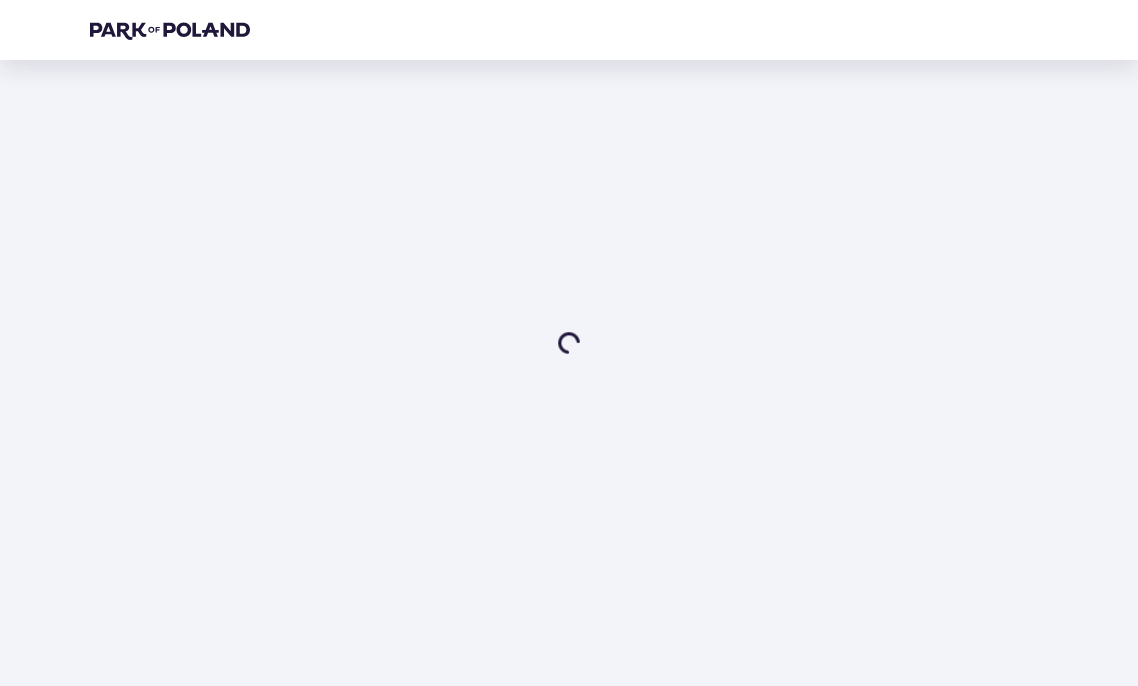 scroll, scrollTop: 0, scrollLeft: 0, axis: both 